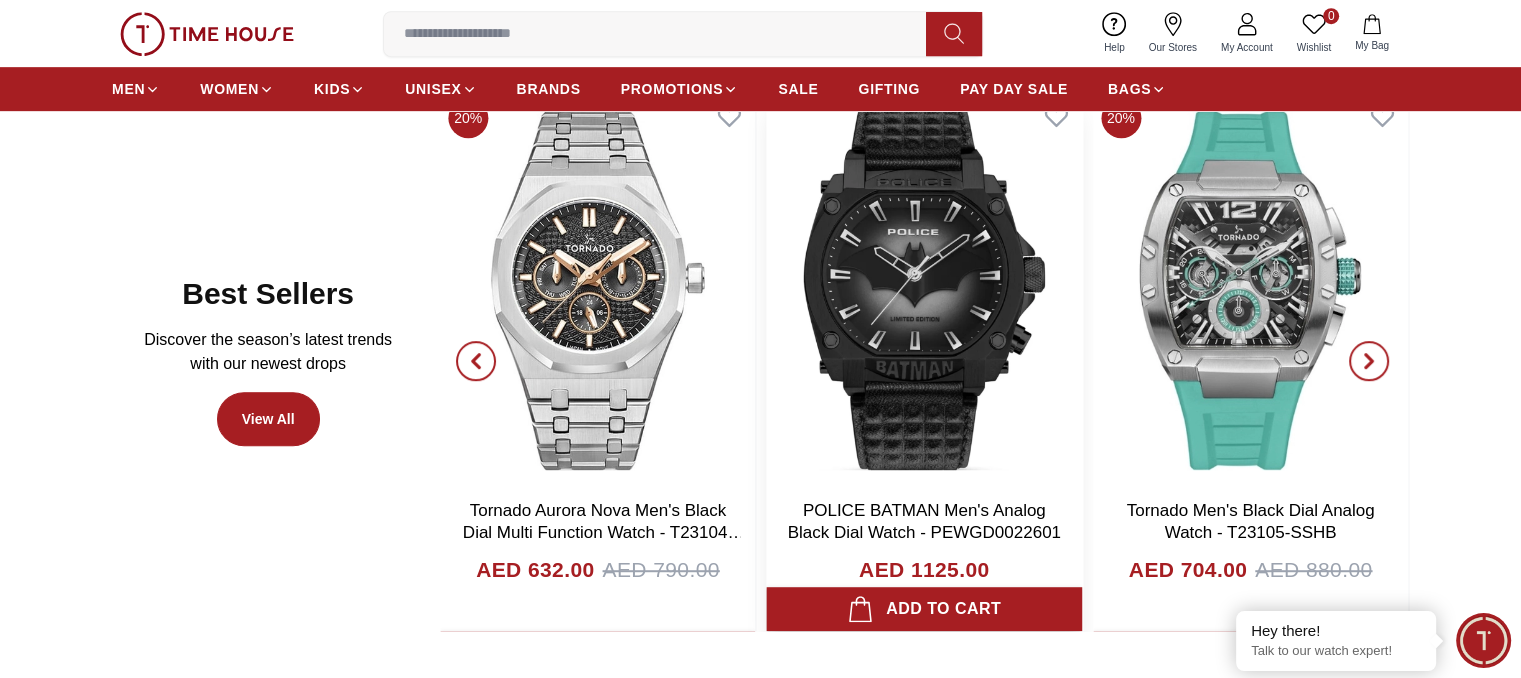 scroll, scrollTop: 1100, scrollLeft: 0, axis: vertical 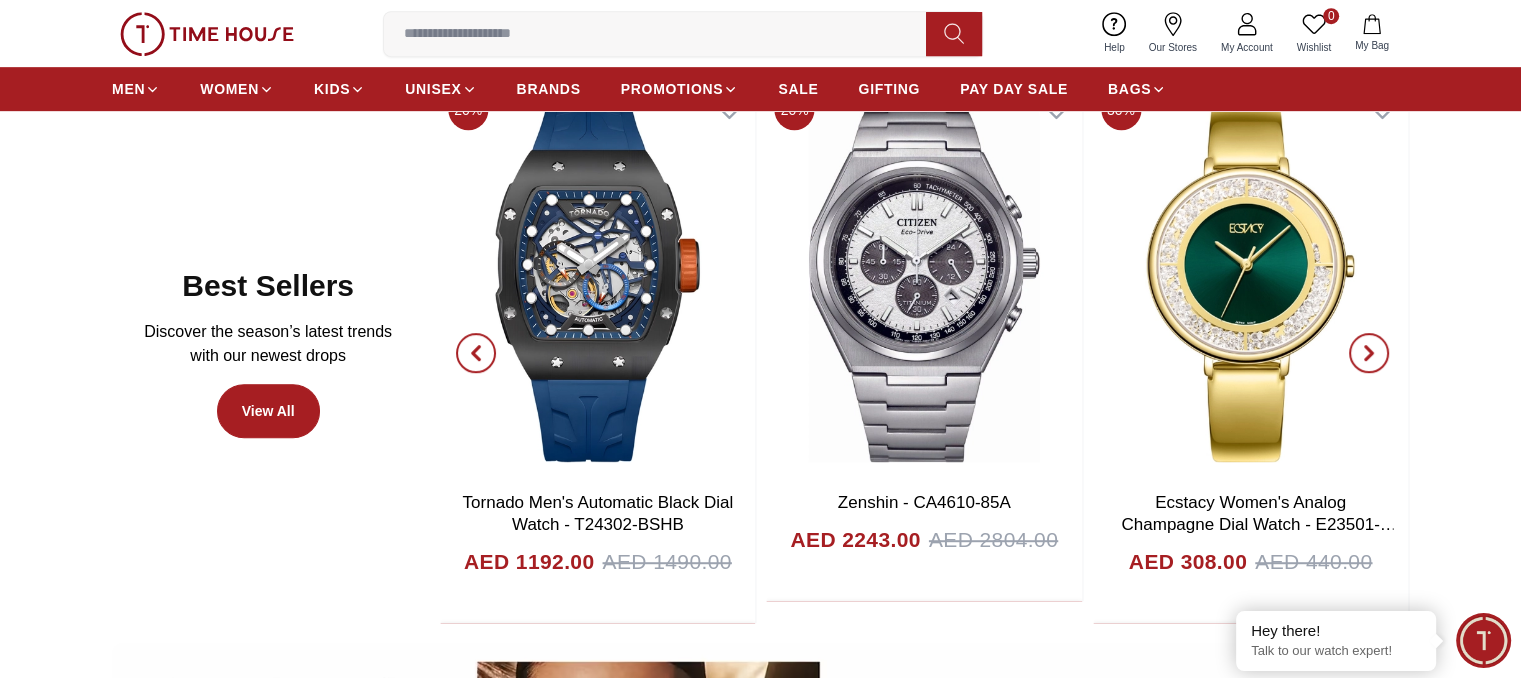 click 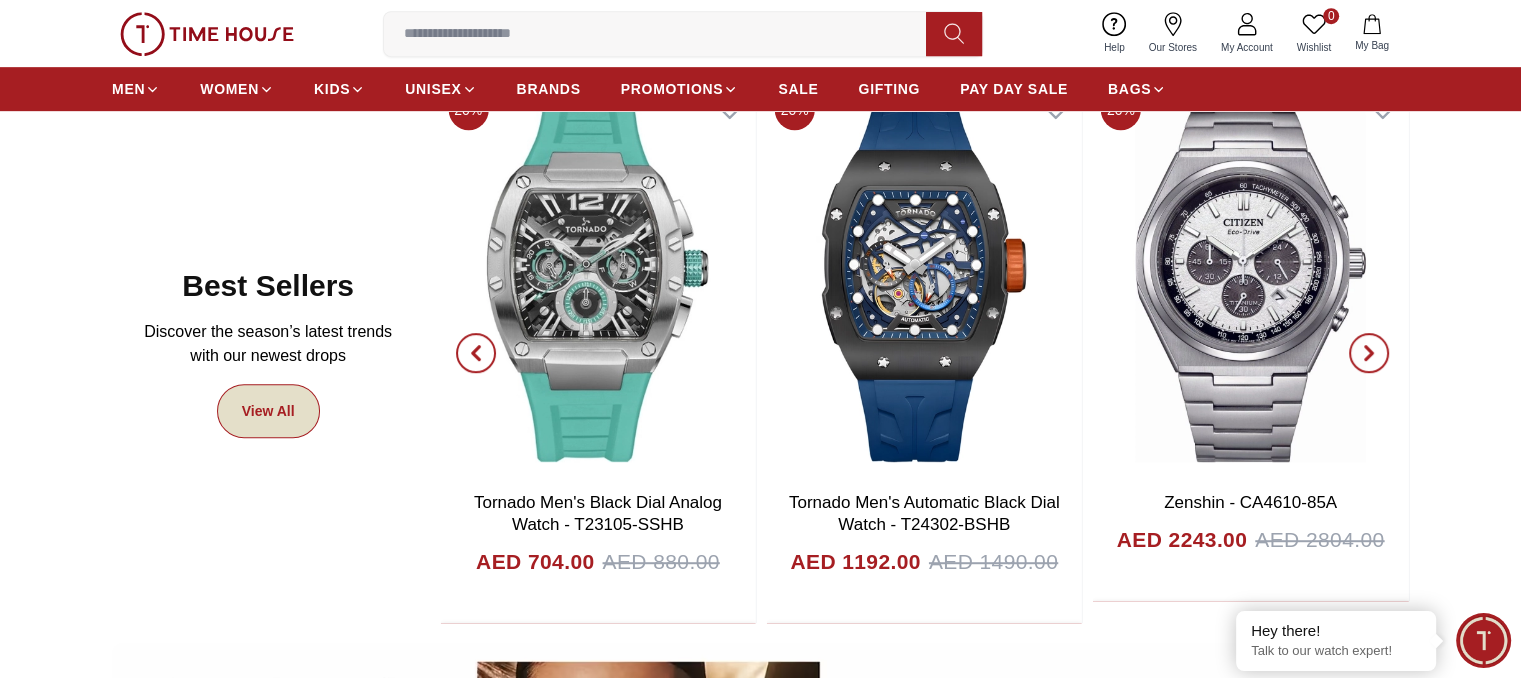 click on "View All" at bounding box center (268, 411) 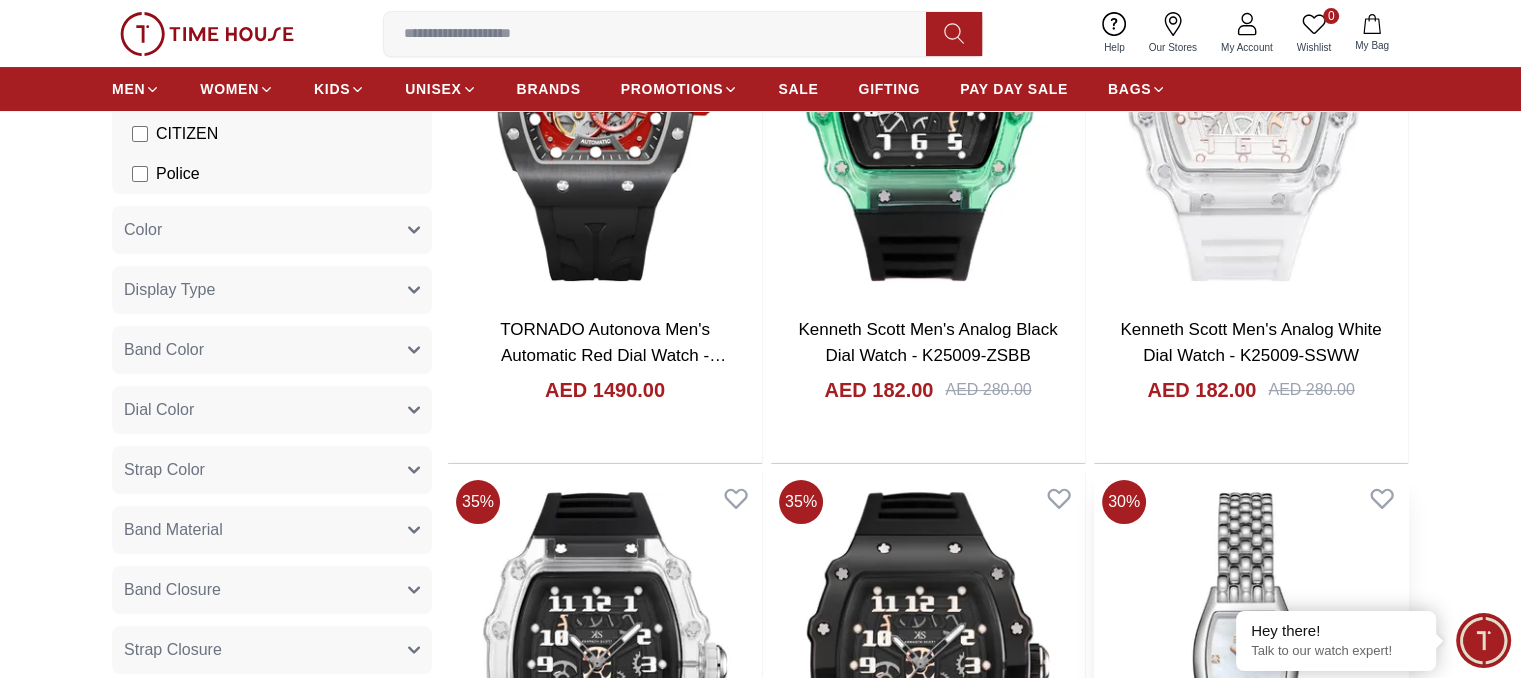scroll, scrollTop: 0, scrollLeft: 0, axis: both 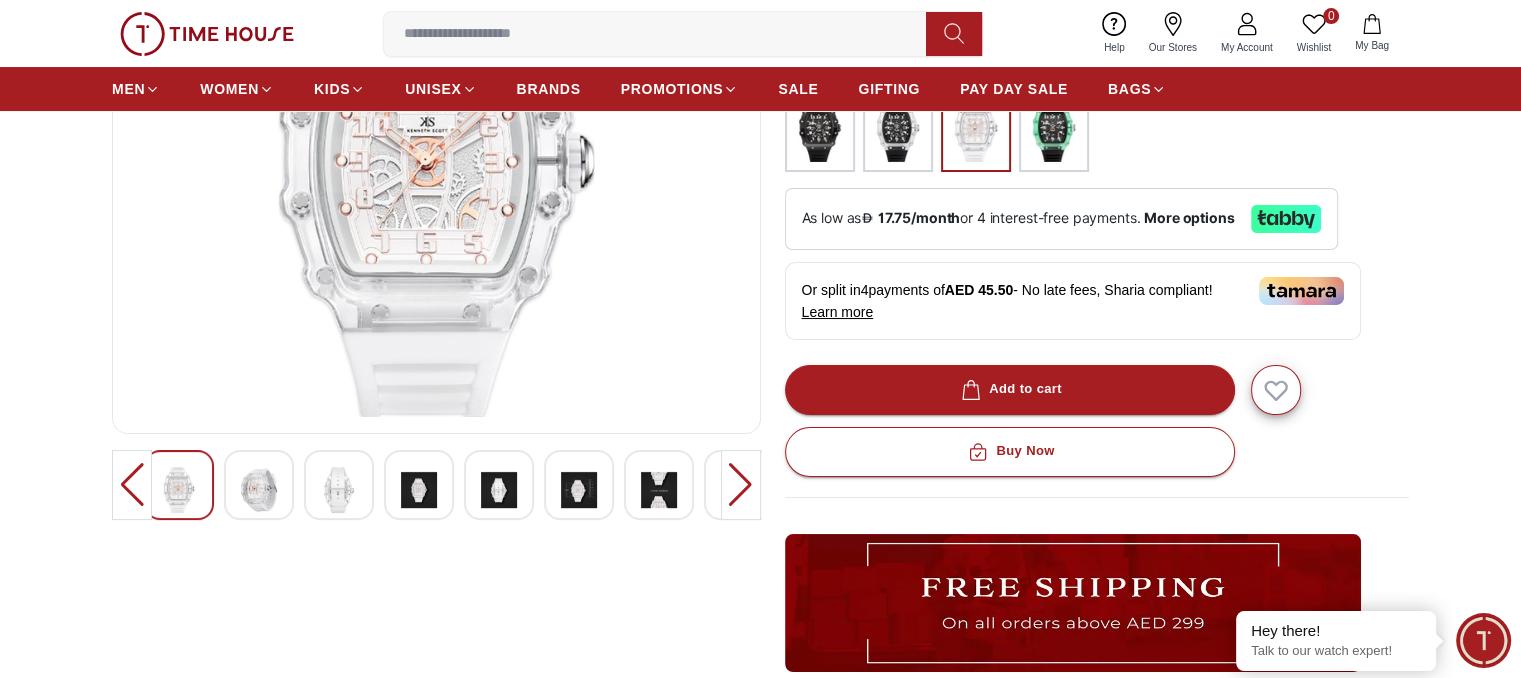 click at bounding box center (741, 485) 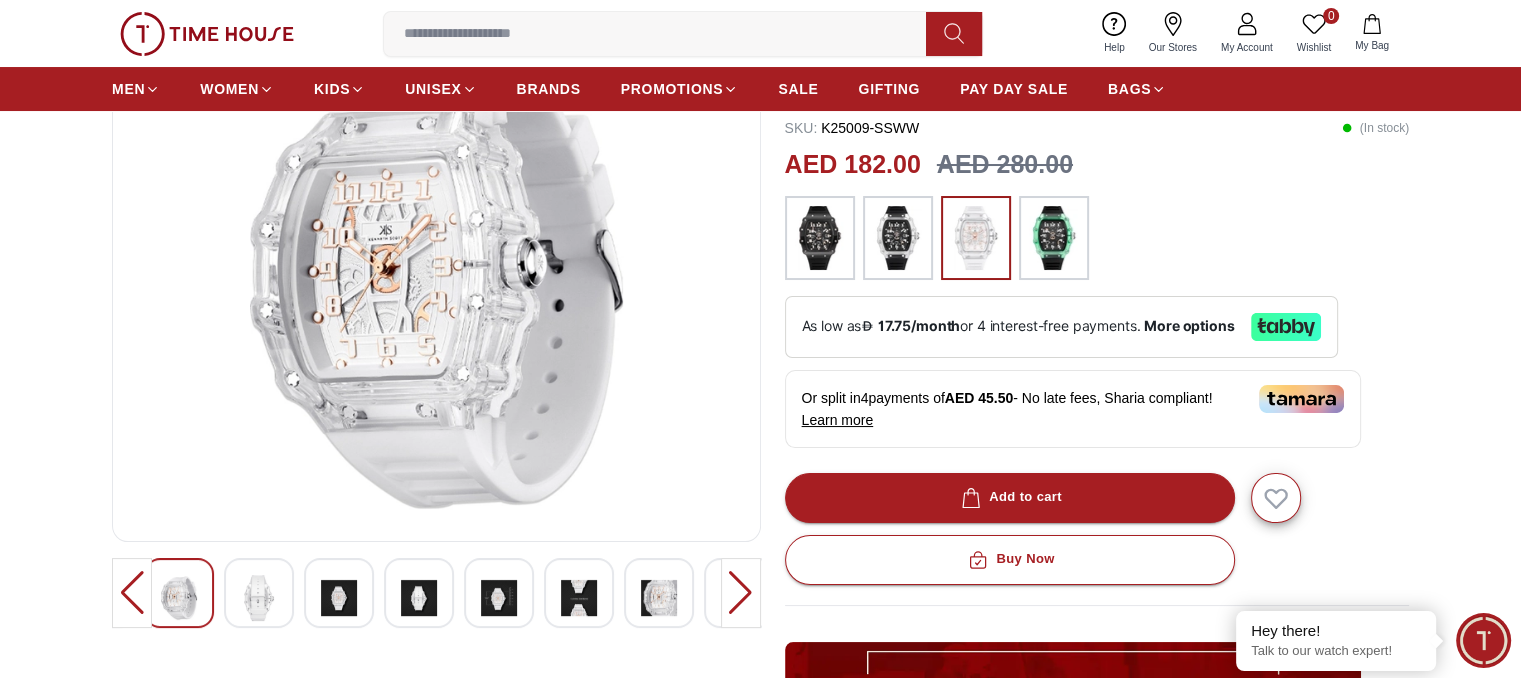 scroll, scrollTop: 200, scrollLeft: 0, axis: vertical 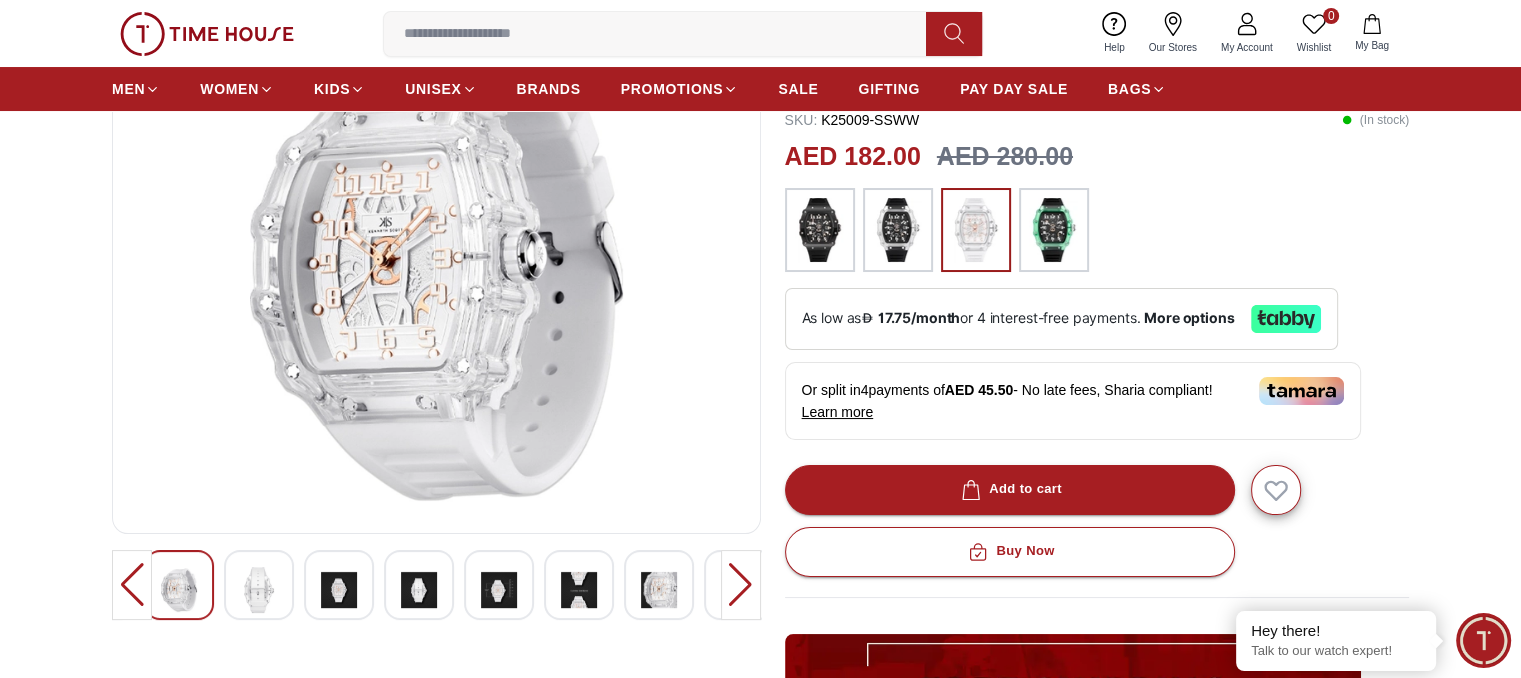 click at bounding box center [741, 585] 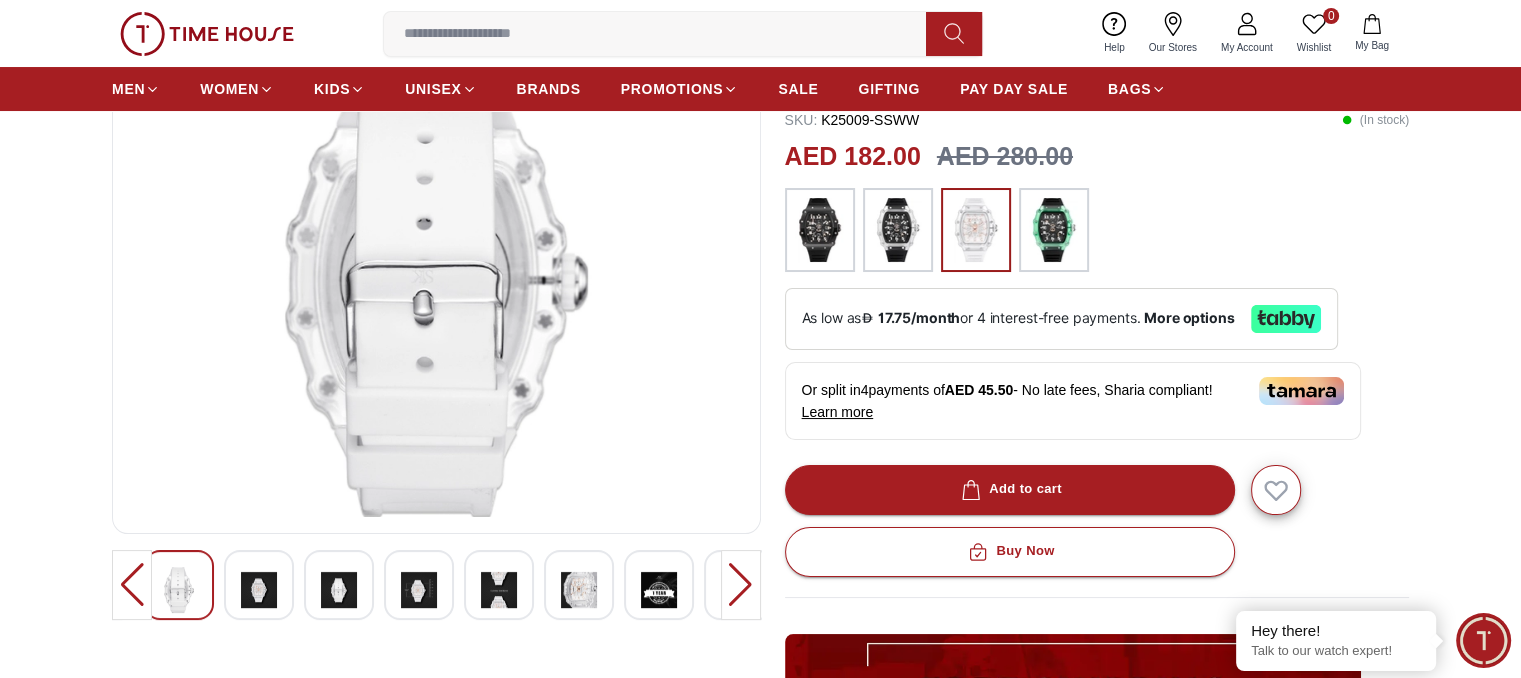 click at bounding box center (741, 585) 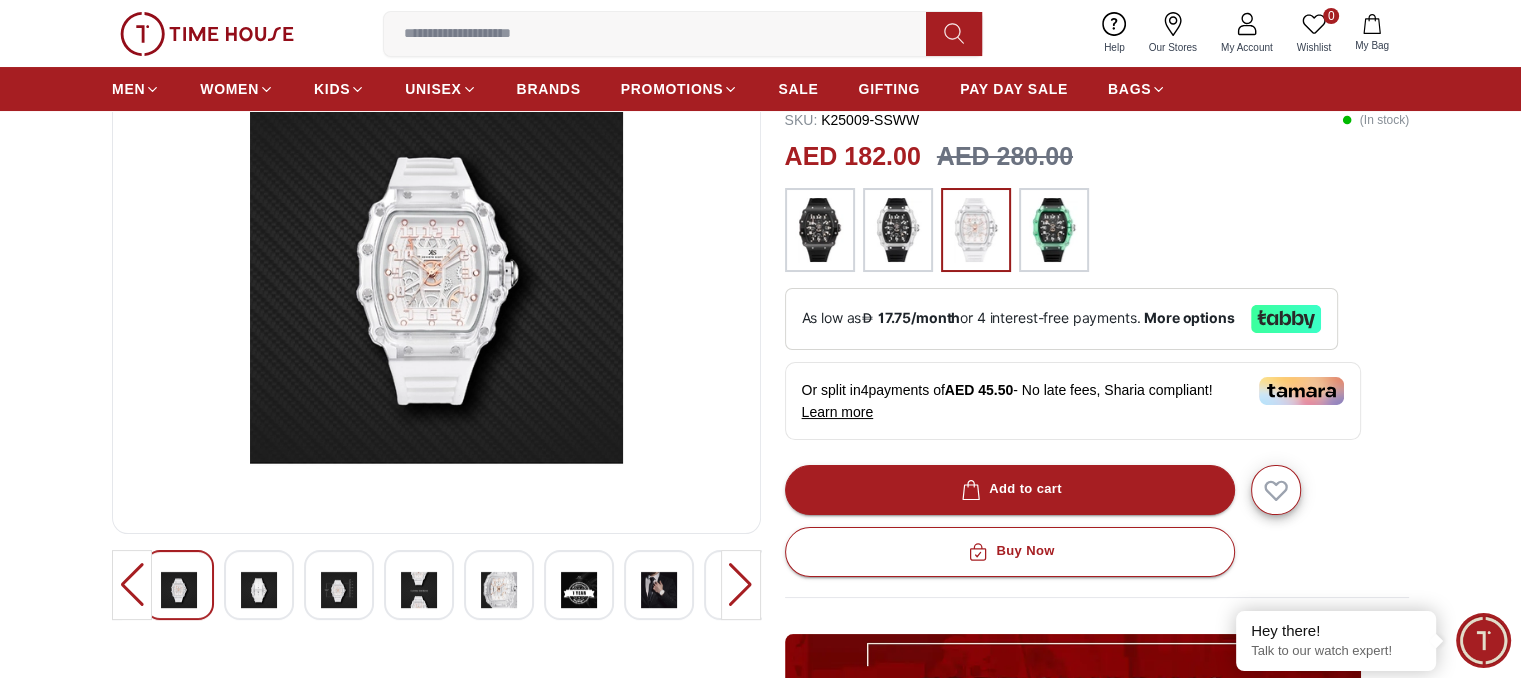 click at bounding box center (741, 585) 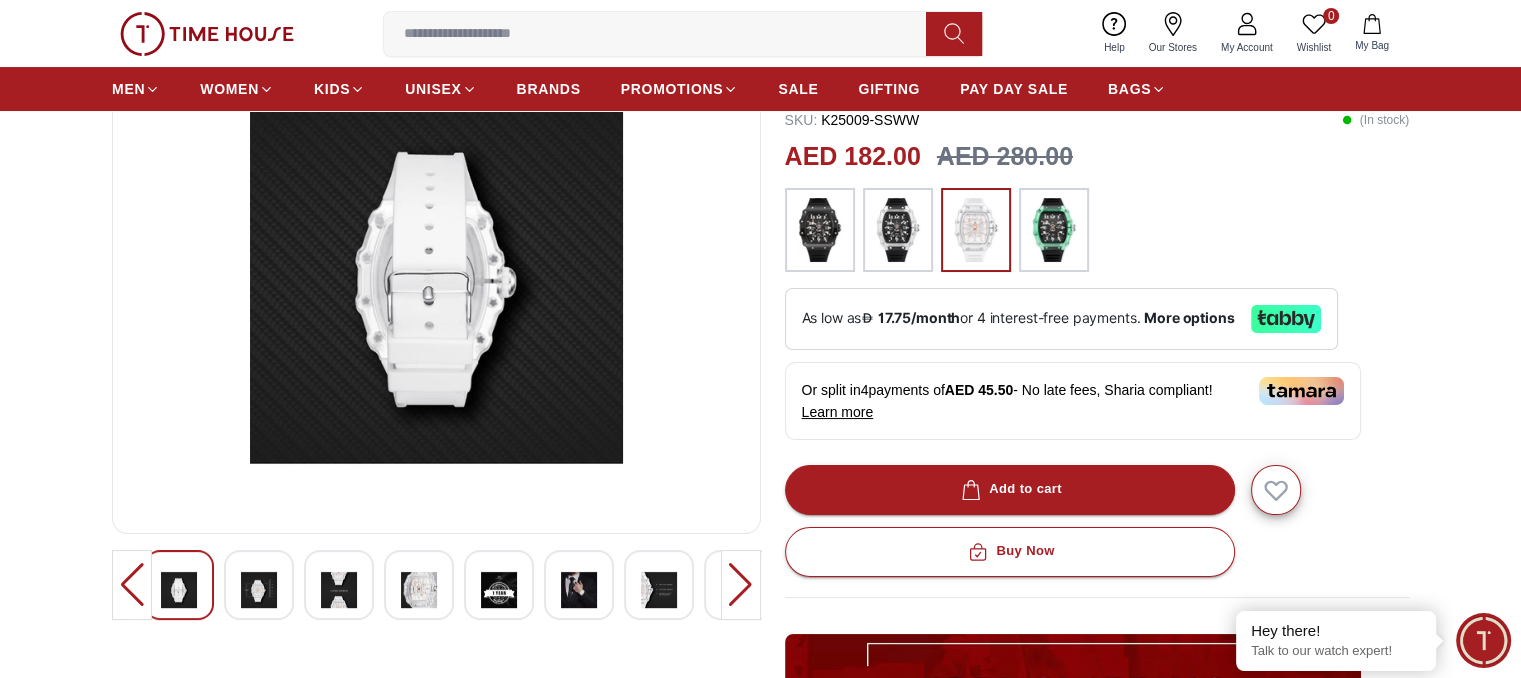 click at bounding box center [741, 585] 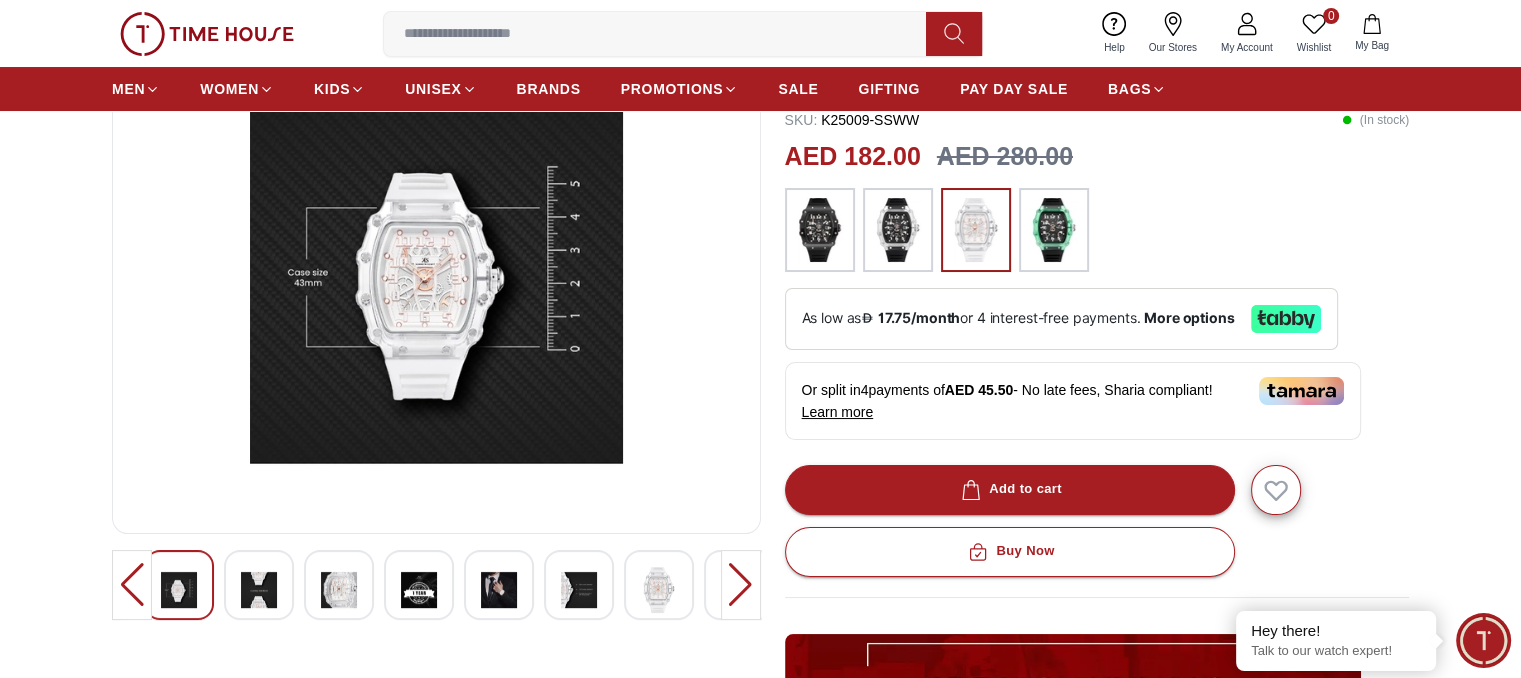 click at bounding box center (741, 585) 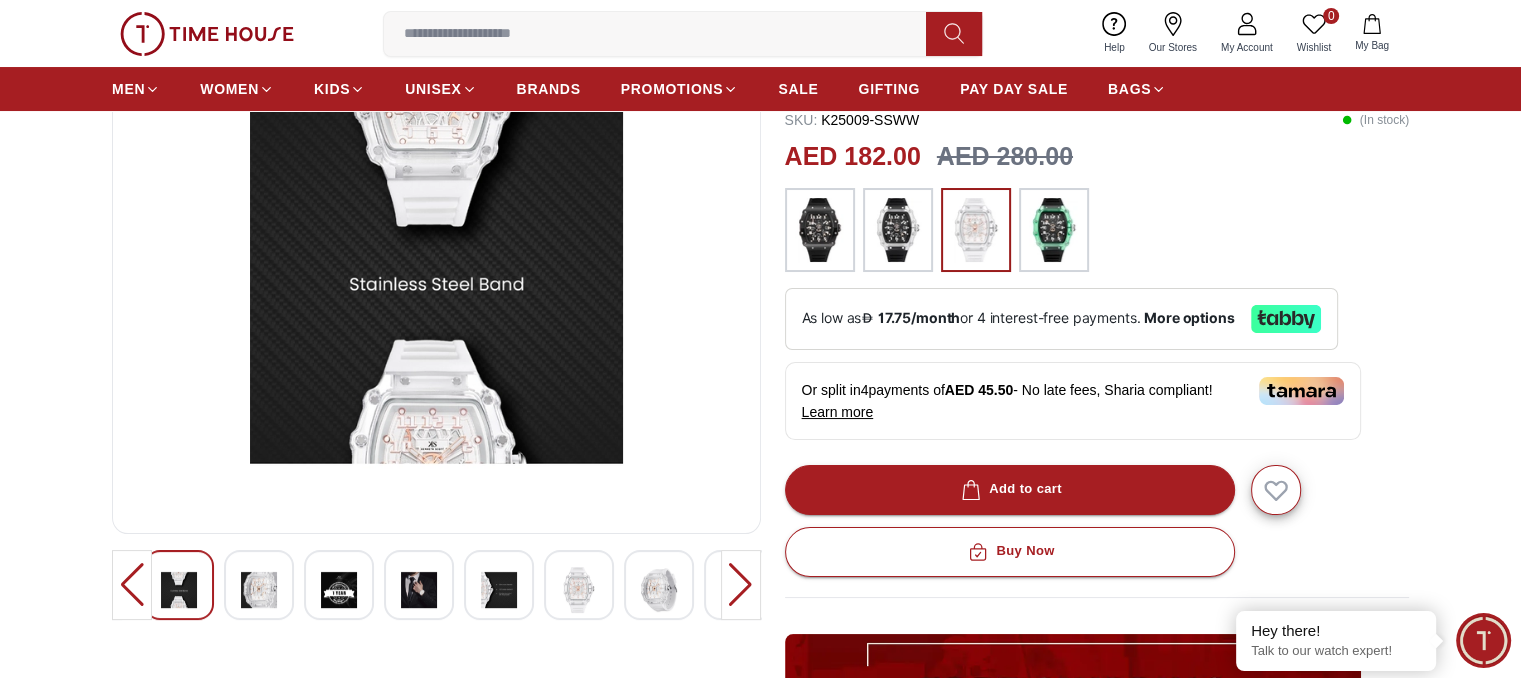 click at bounding box center [741, 585] 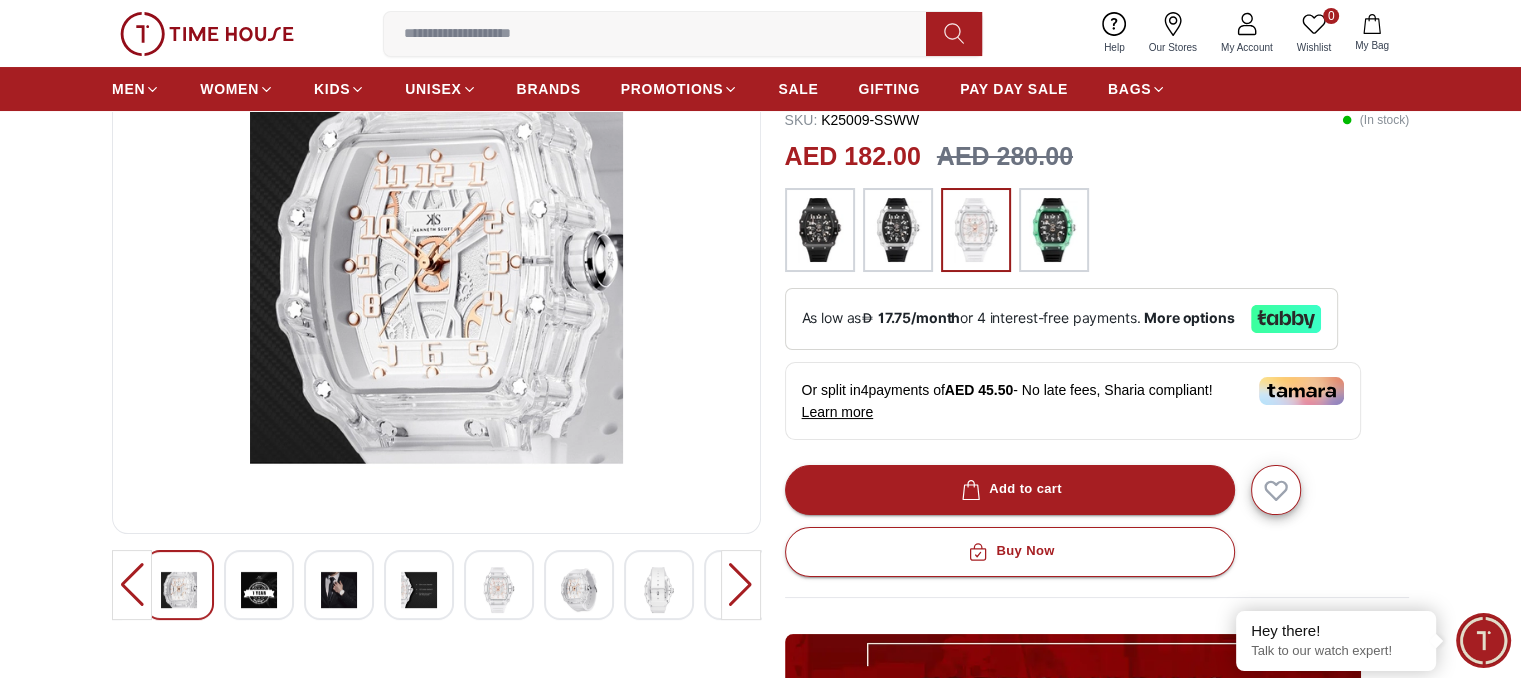 click at bounding box center (741, 585) 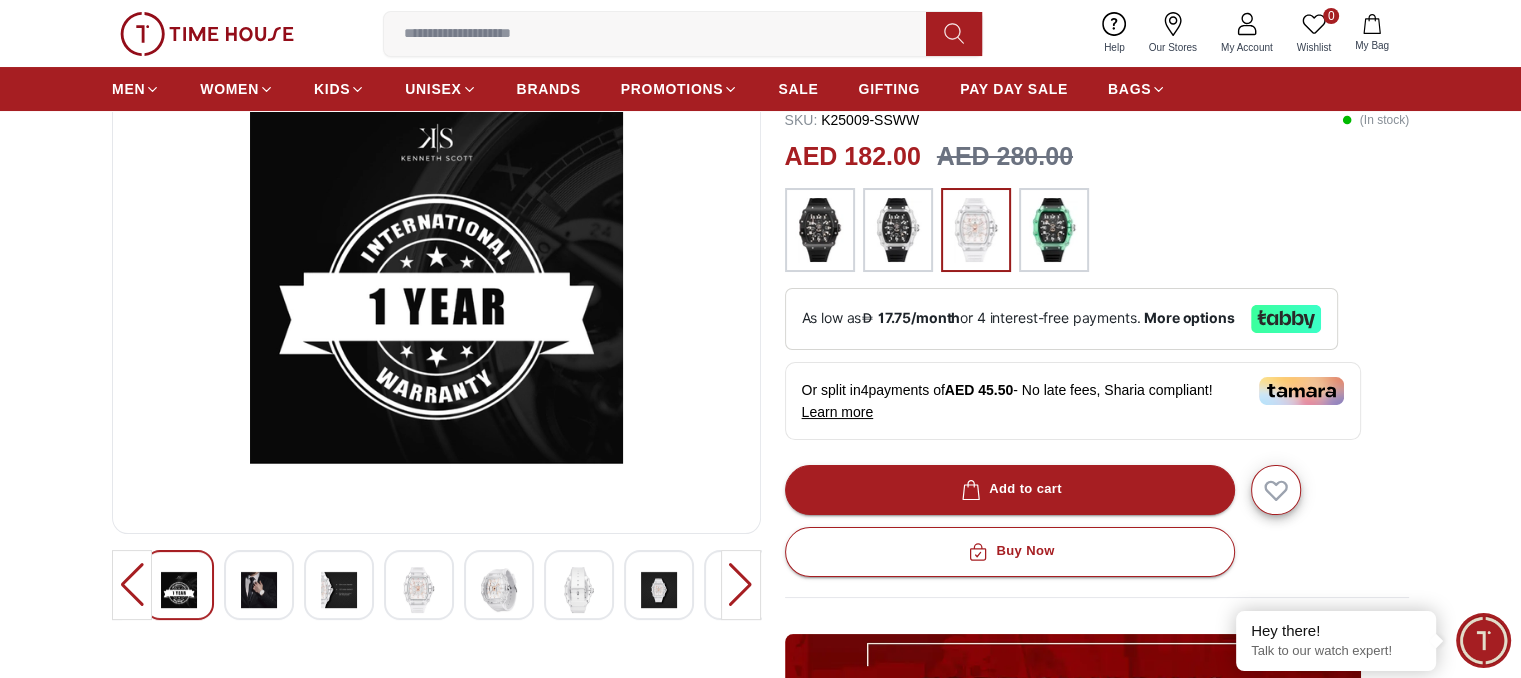 click at bounding box center (741, 585) 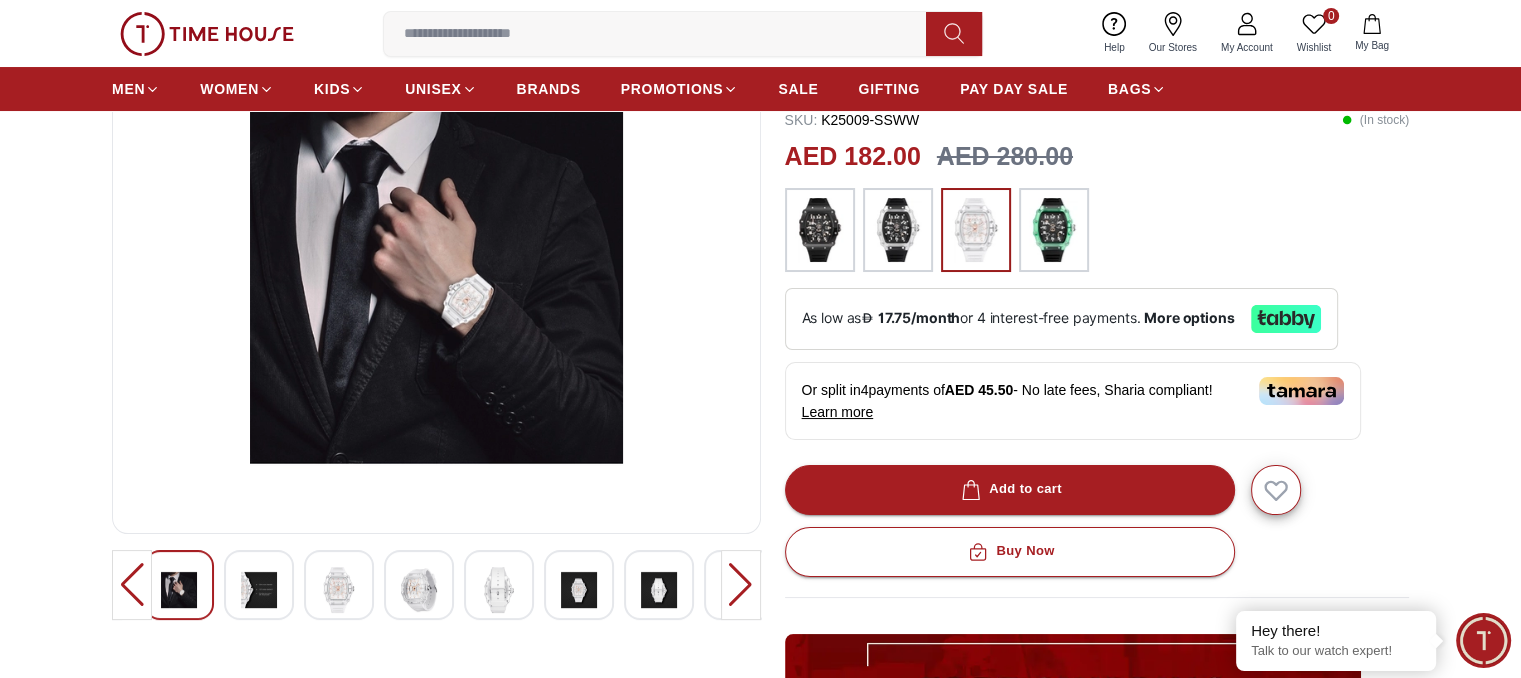 click at bounding box center (741, 585) 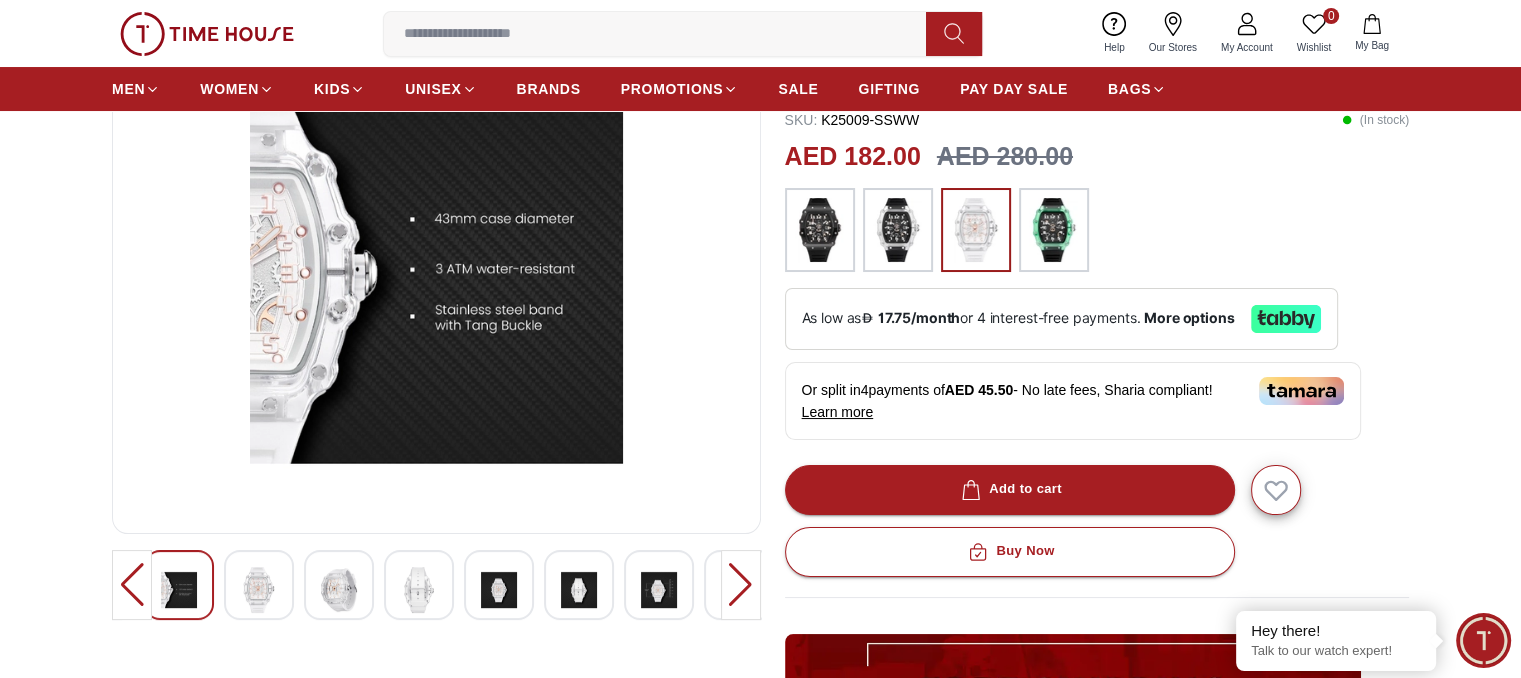 click at bounding box center [741, 585] 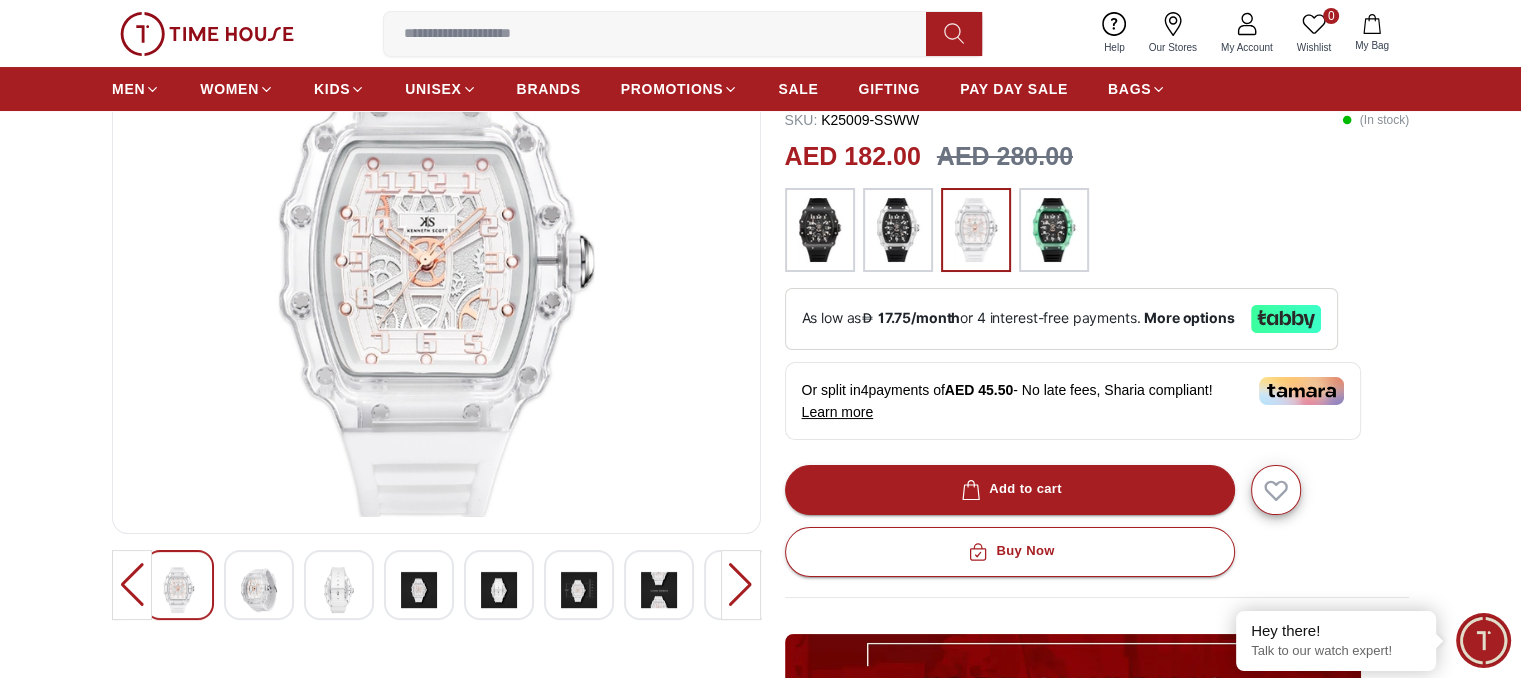 click at bounding box center [741, 585] 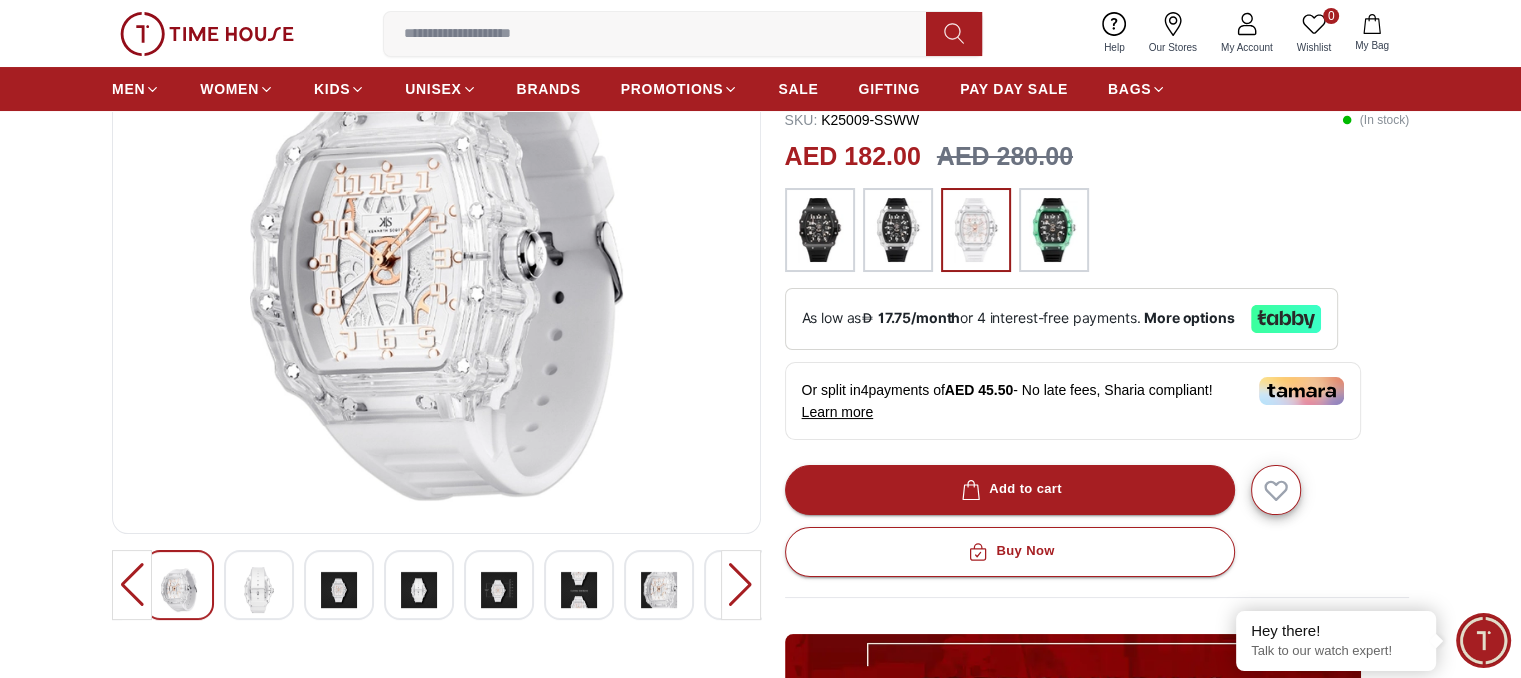 click at bounding box center [741, 585] 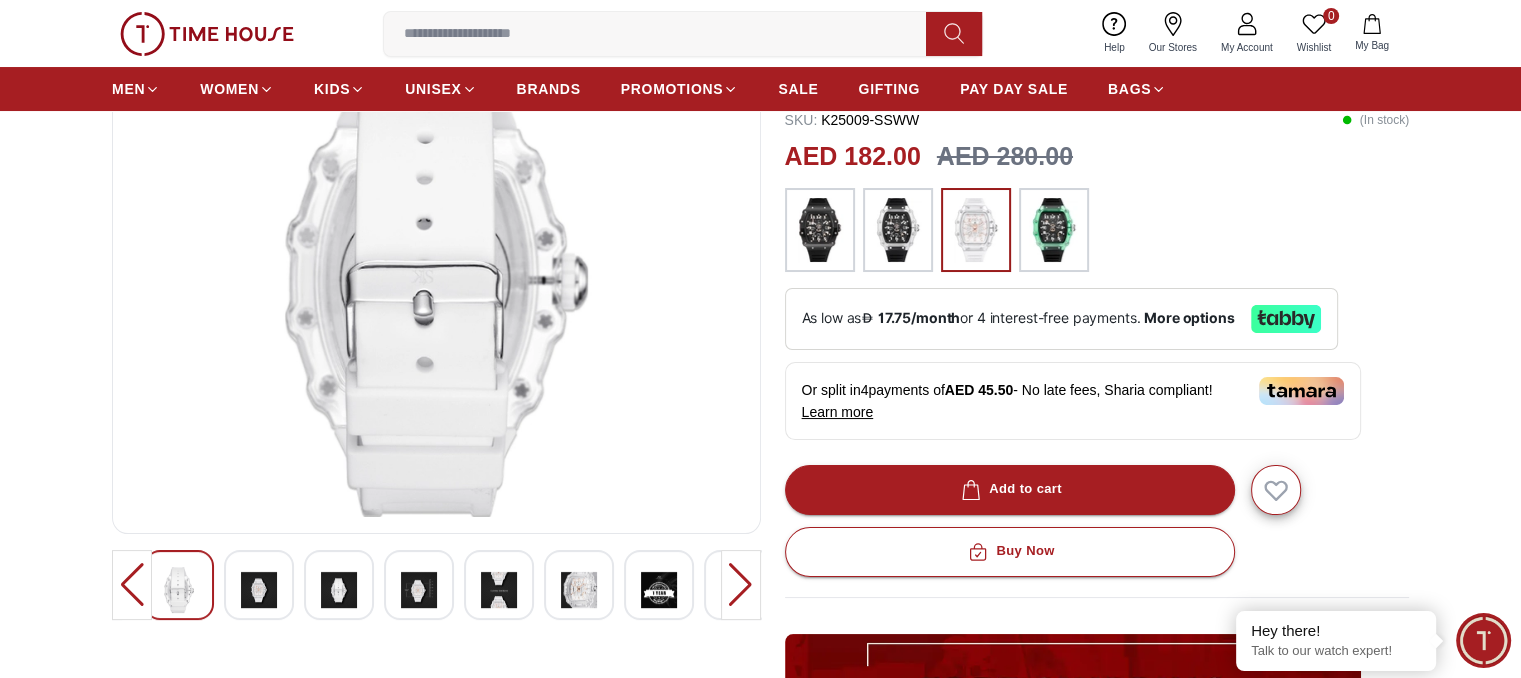click at bounding box center [741, 585] 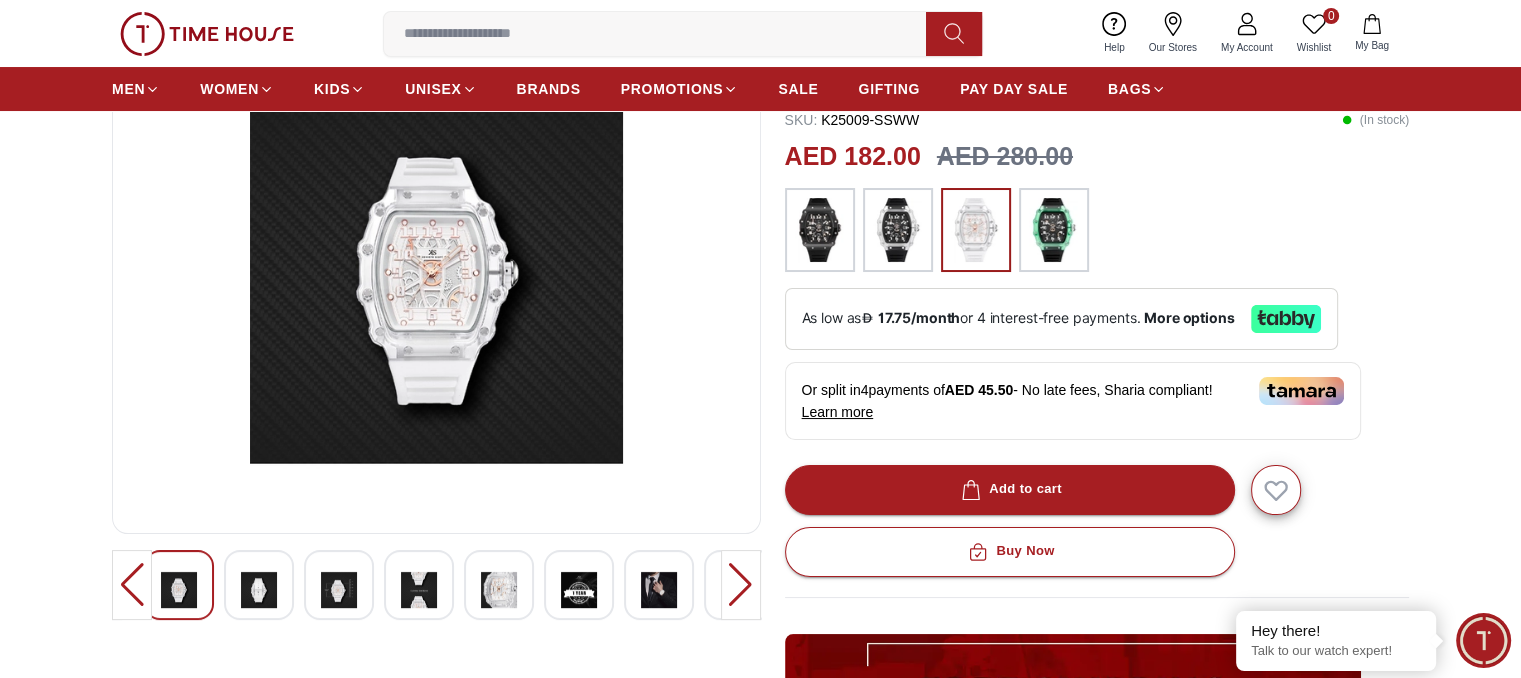 click at bounding box center [741, 585] 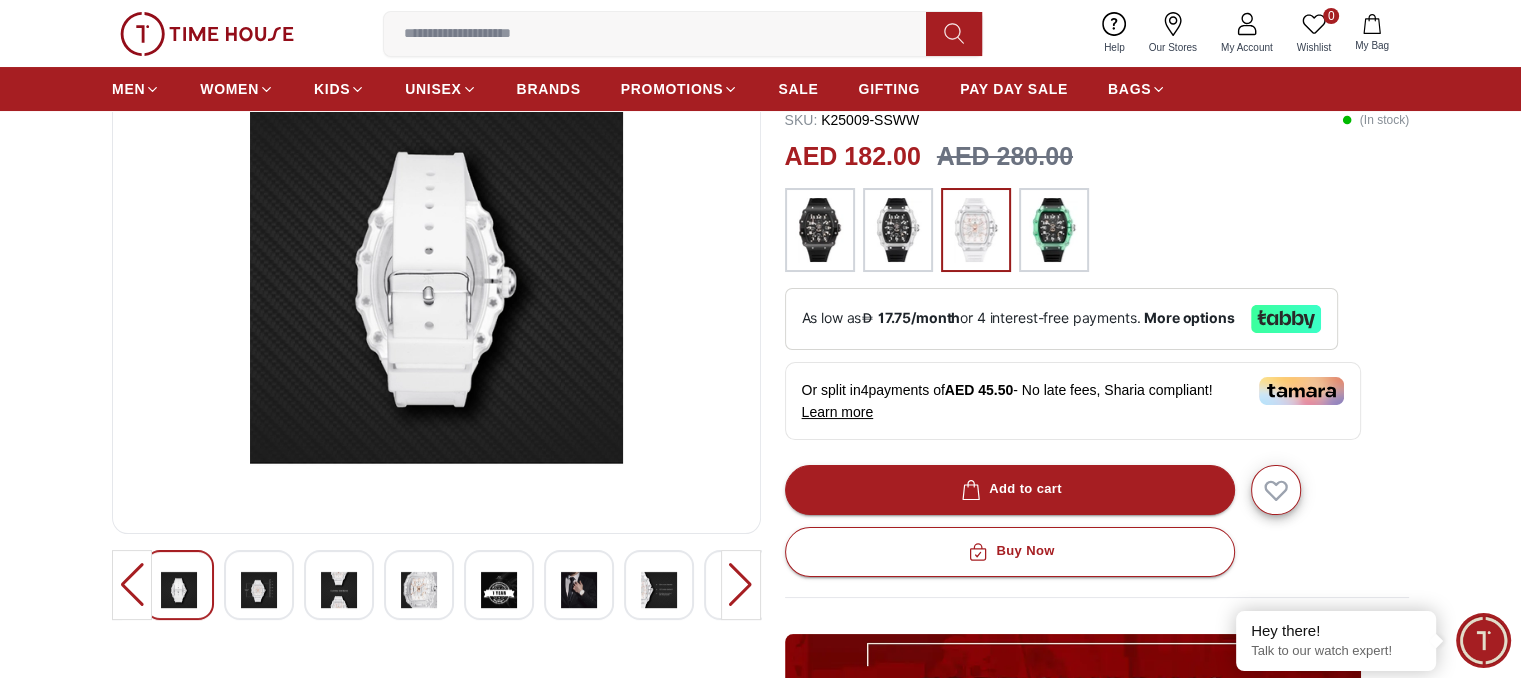 click at bounding box center [741, 585] 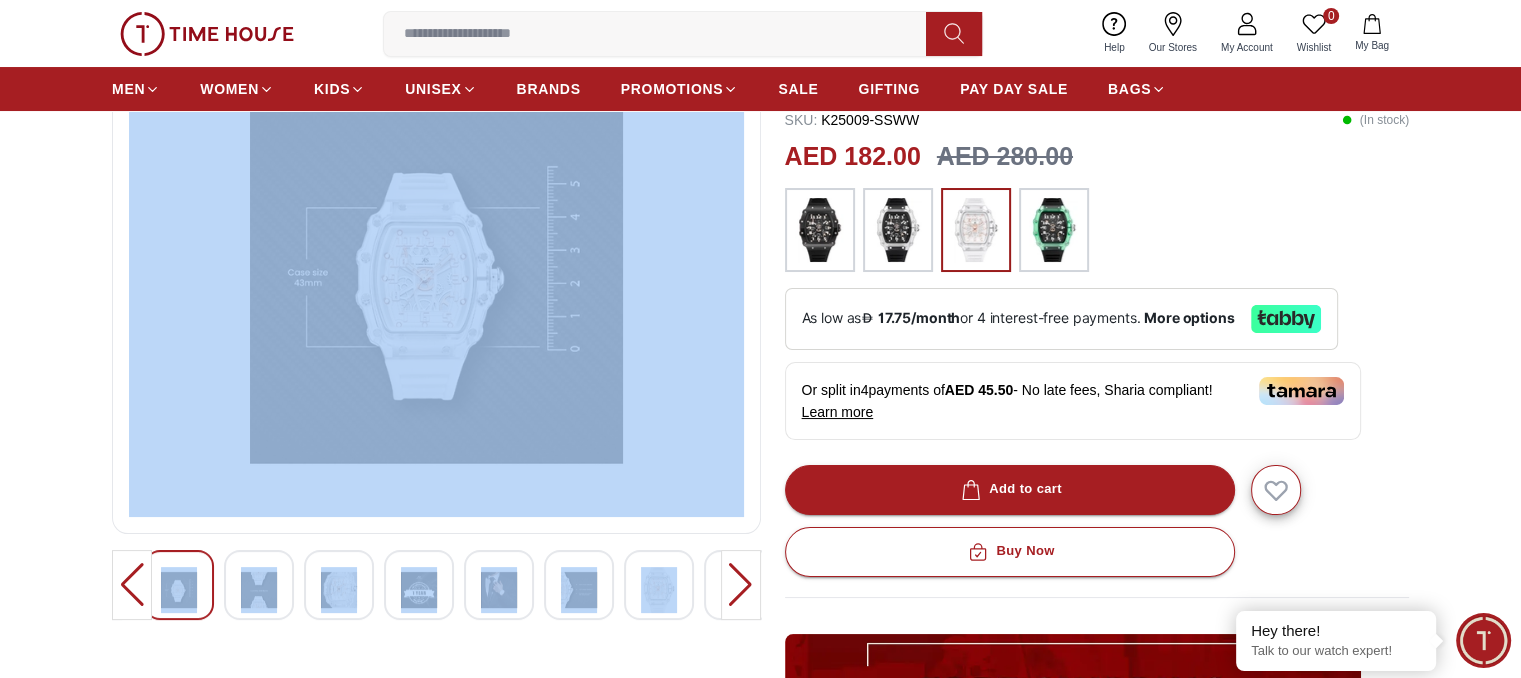click at bounding box center (741, 585) 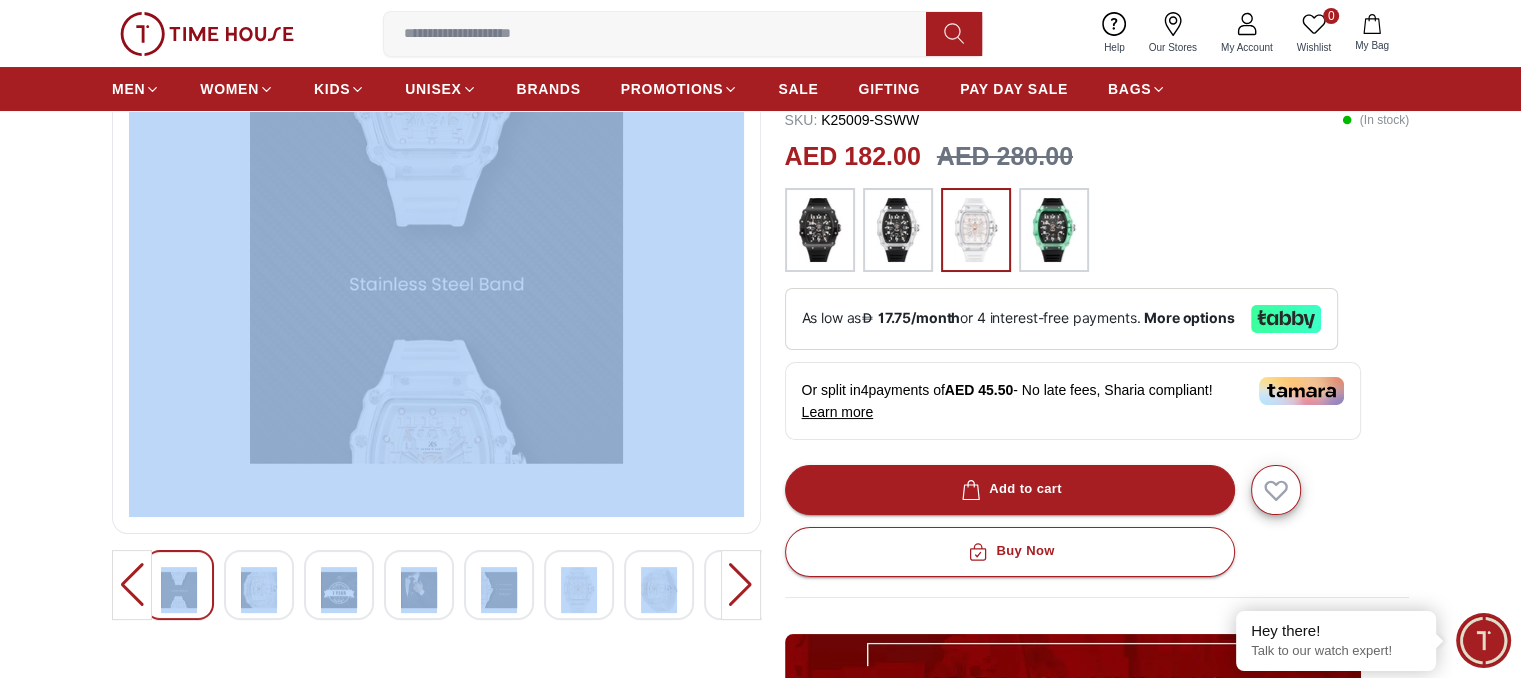click at bounding box center (1054, 230) 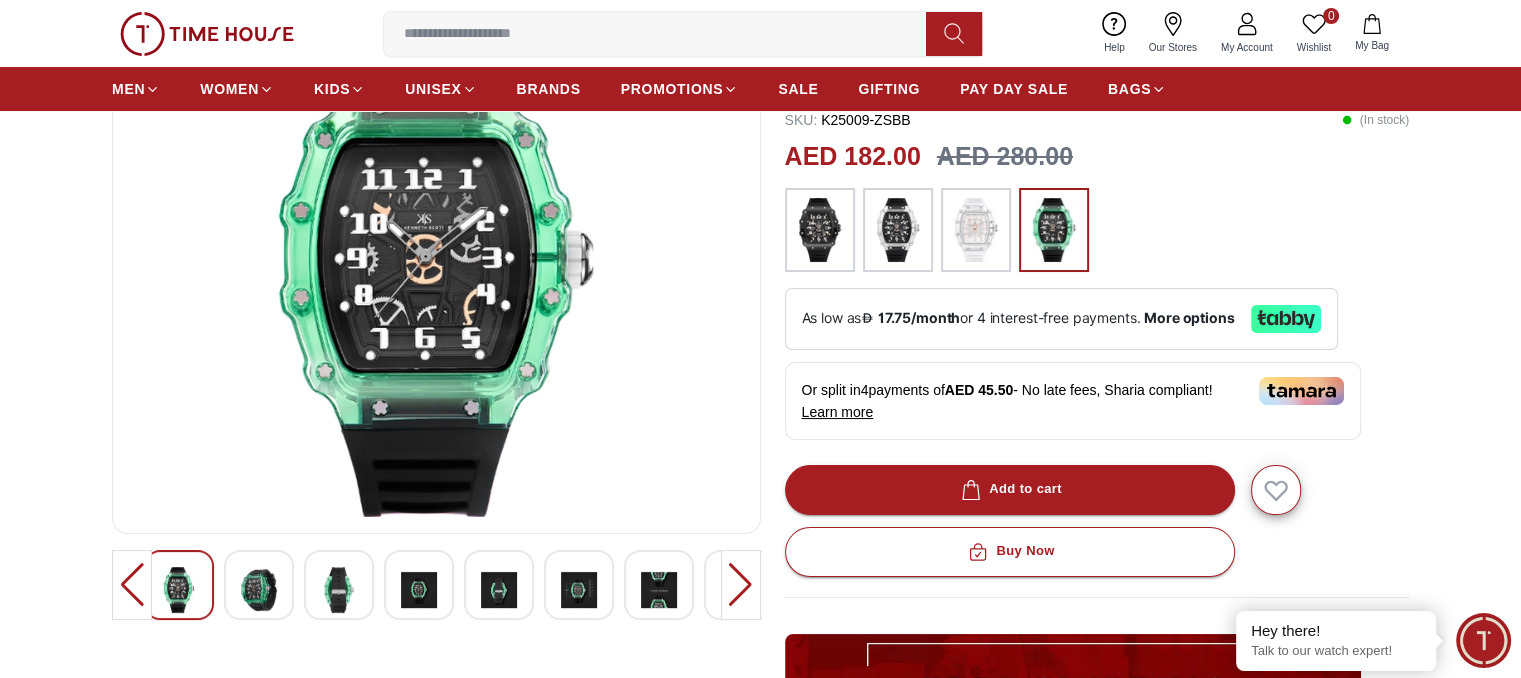 click at bounding box center [259, 590] 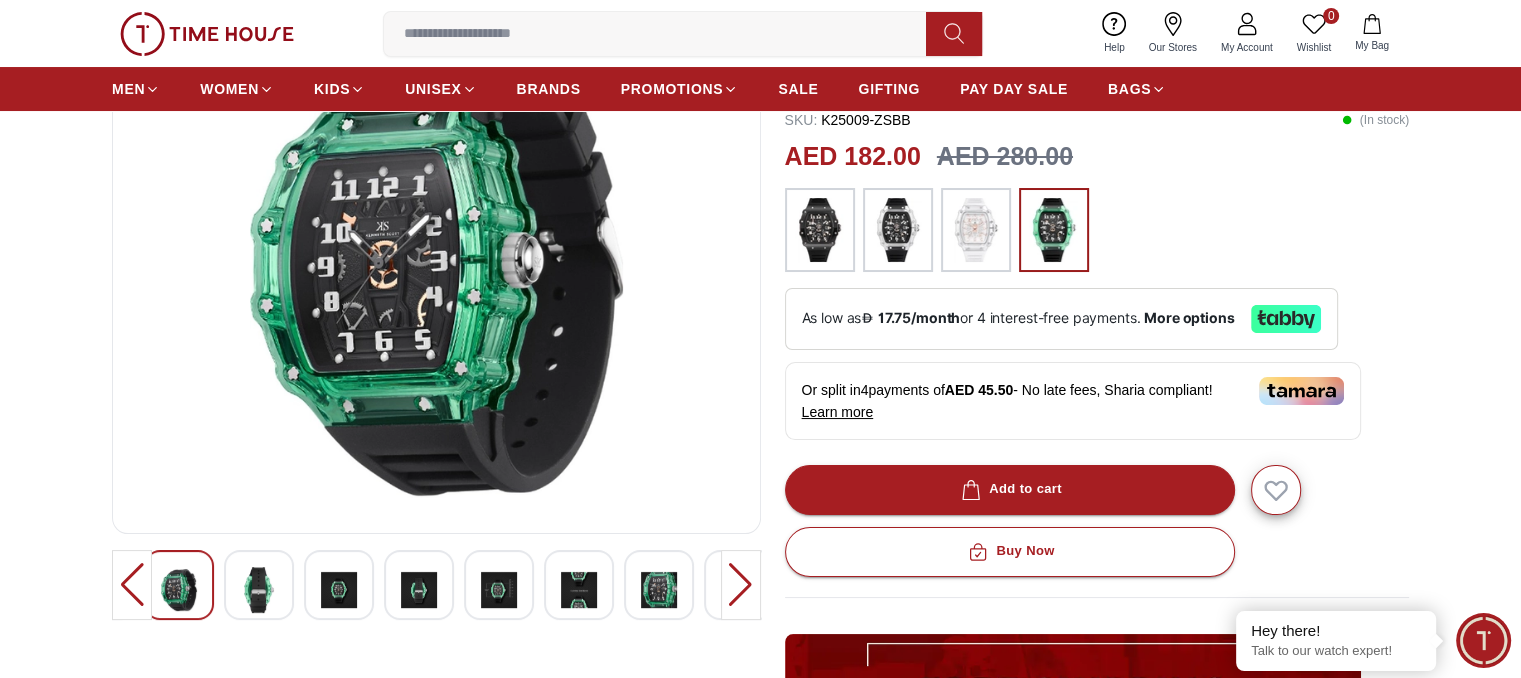 click at bounding box center (259, 590) 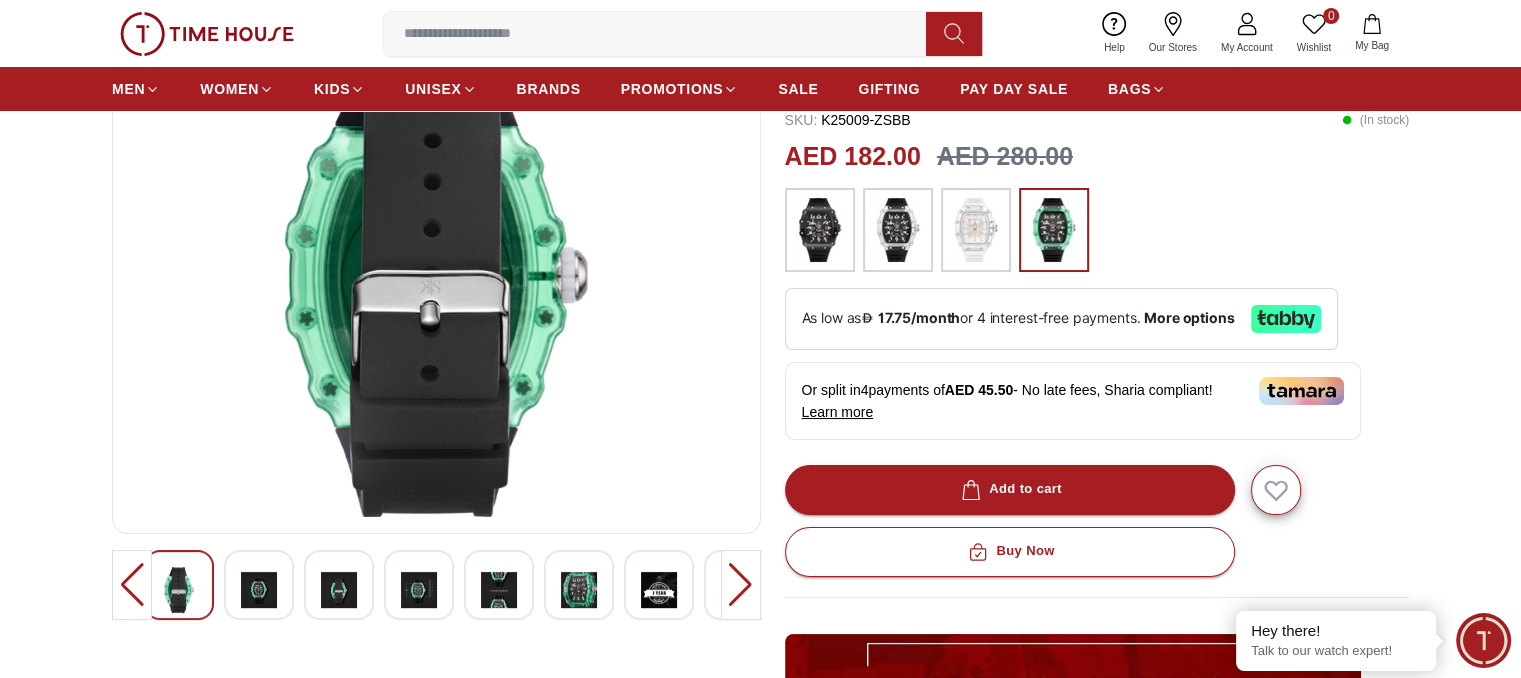 click at bounding box center [339, 590] 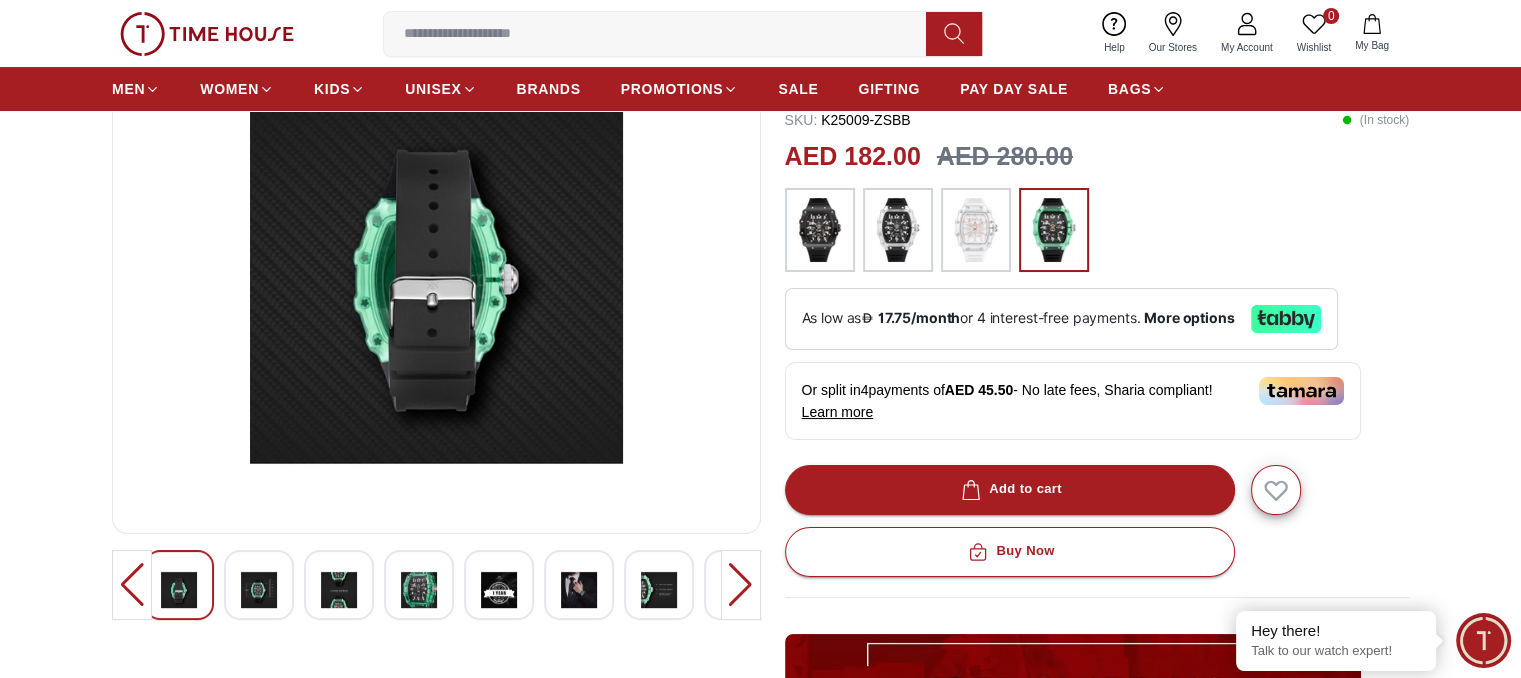 click at bounding box center (579, 590) 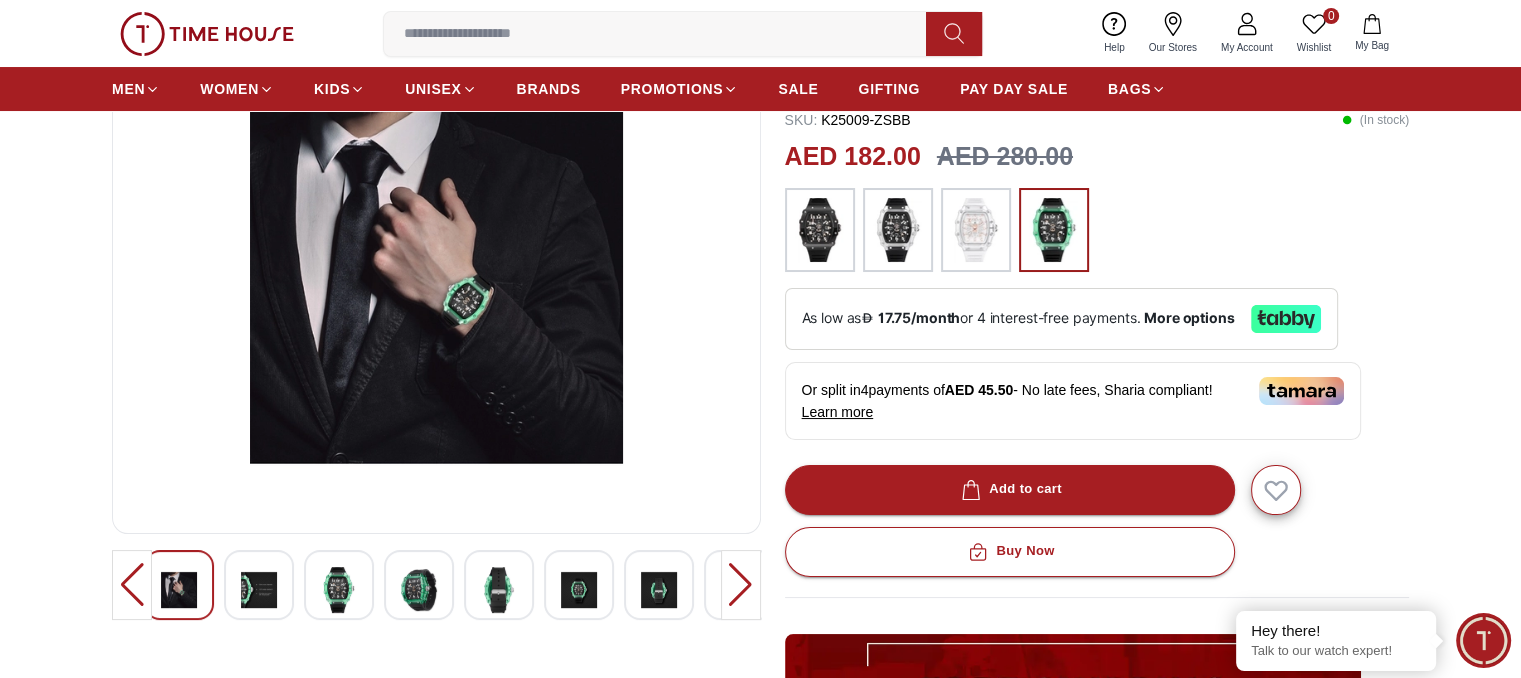 click at bounding box center (741, 585) 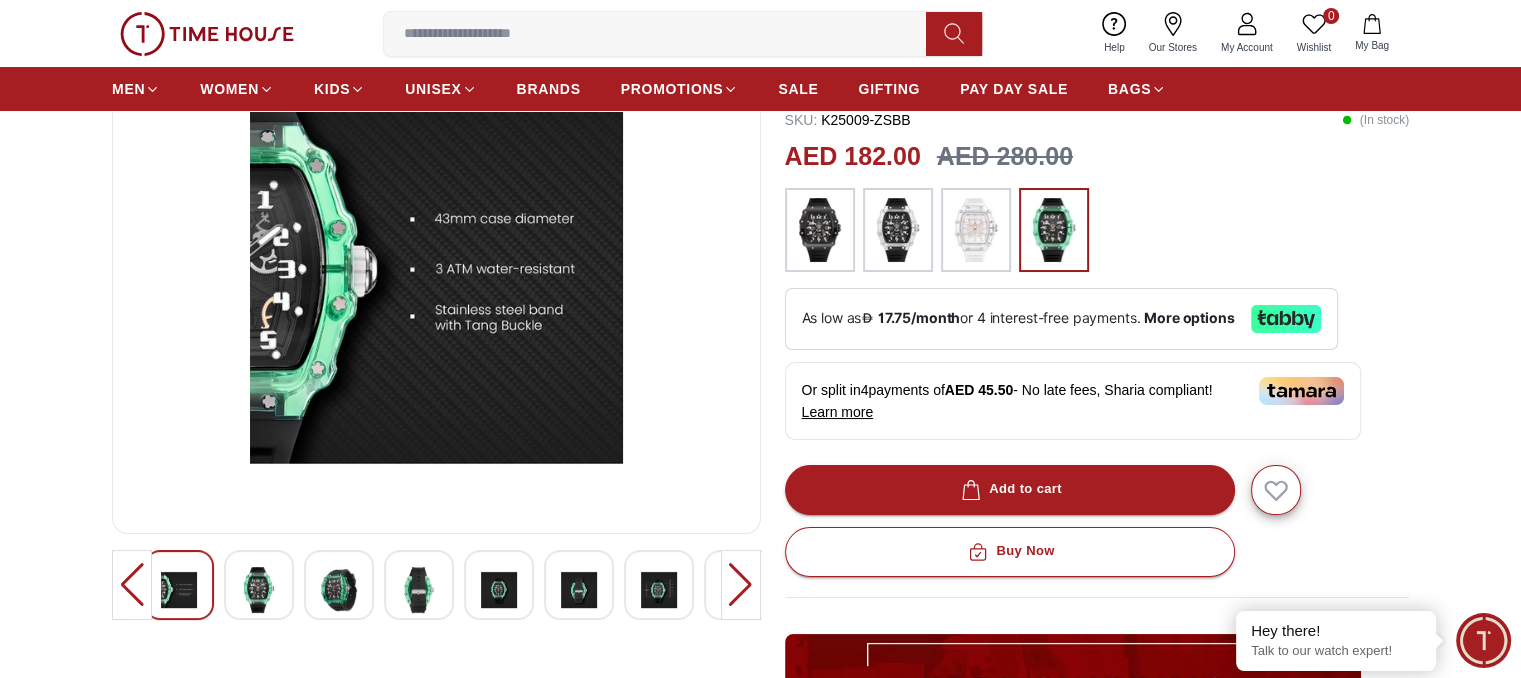 click at bounding box center [741, 585] 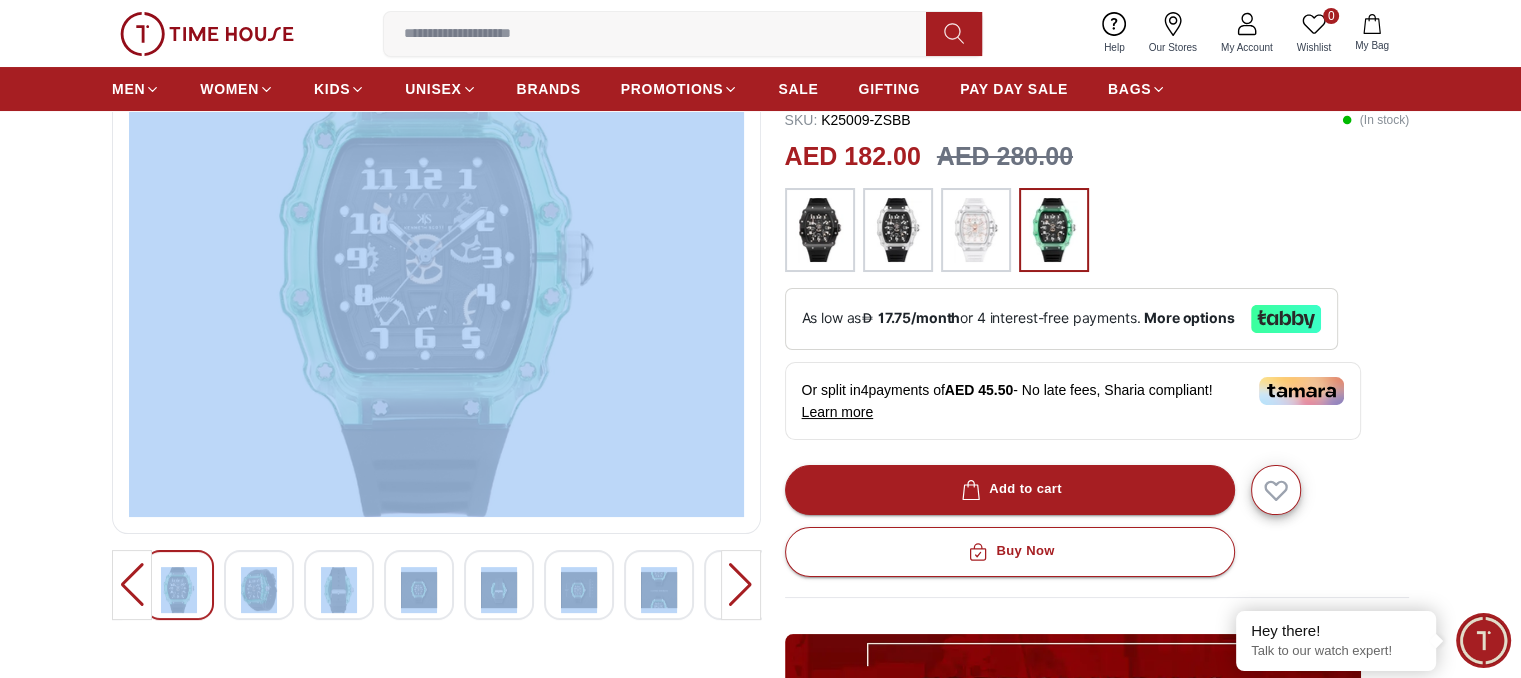 click at bounding box center (741, 585) 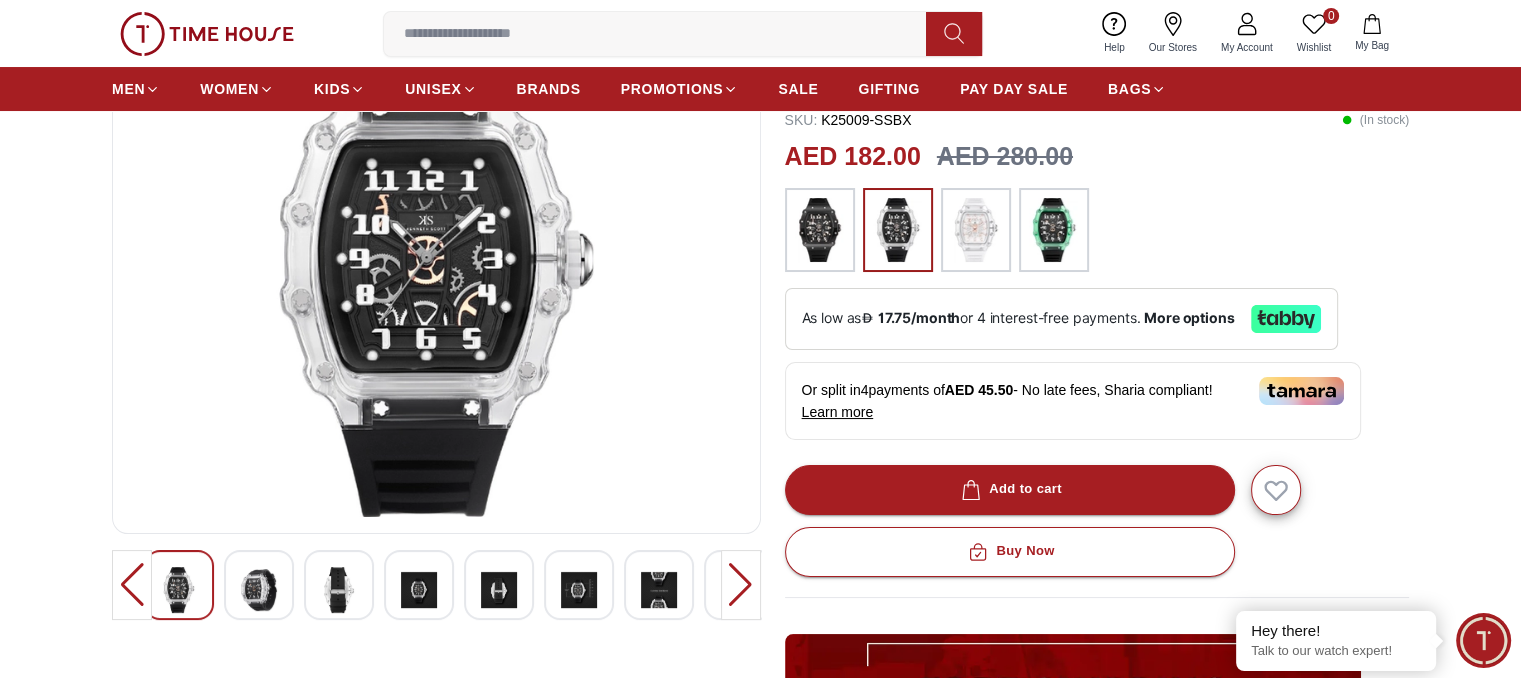click at bounding box center [741, 585] 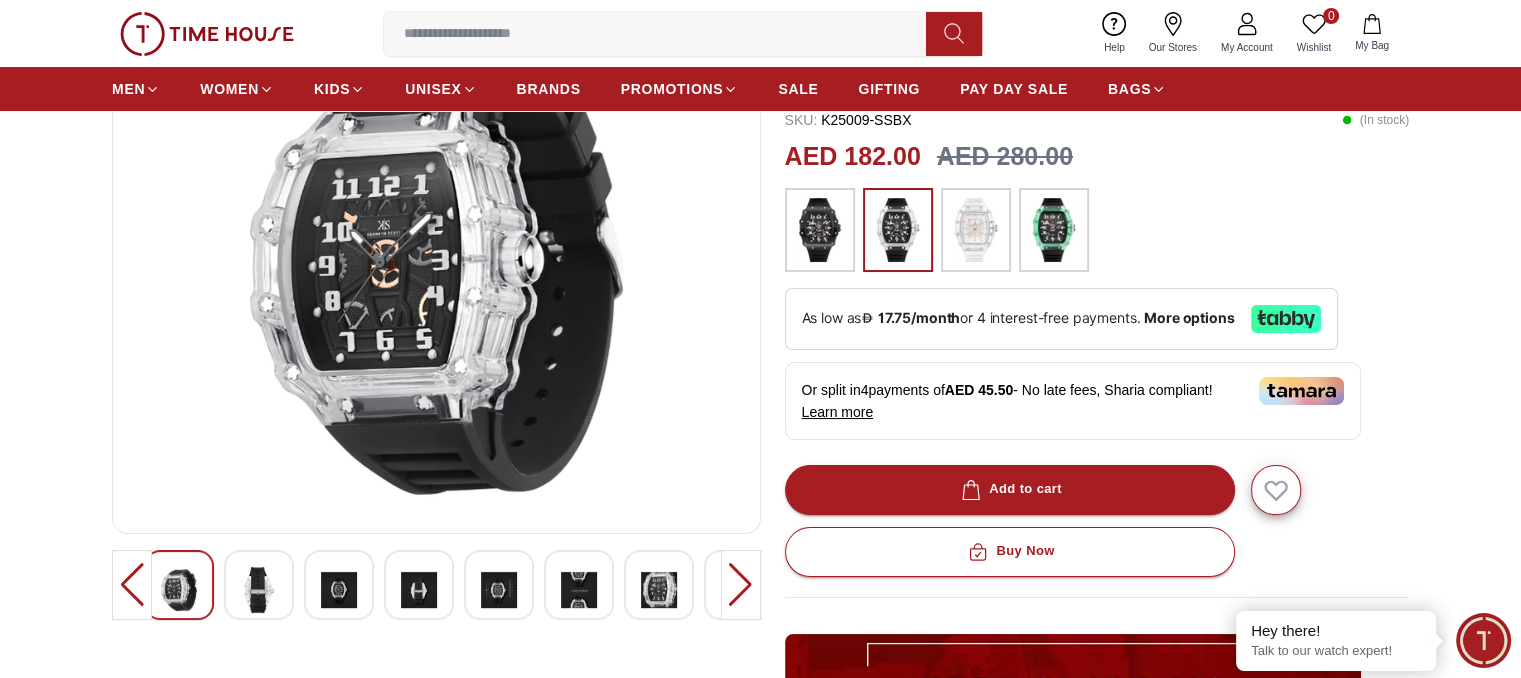 click at bounding box center (741, 585) 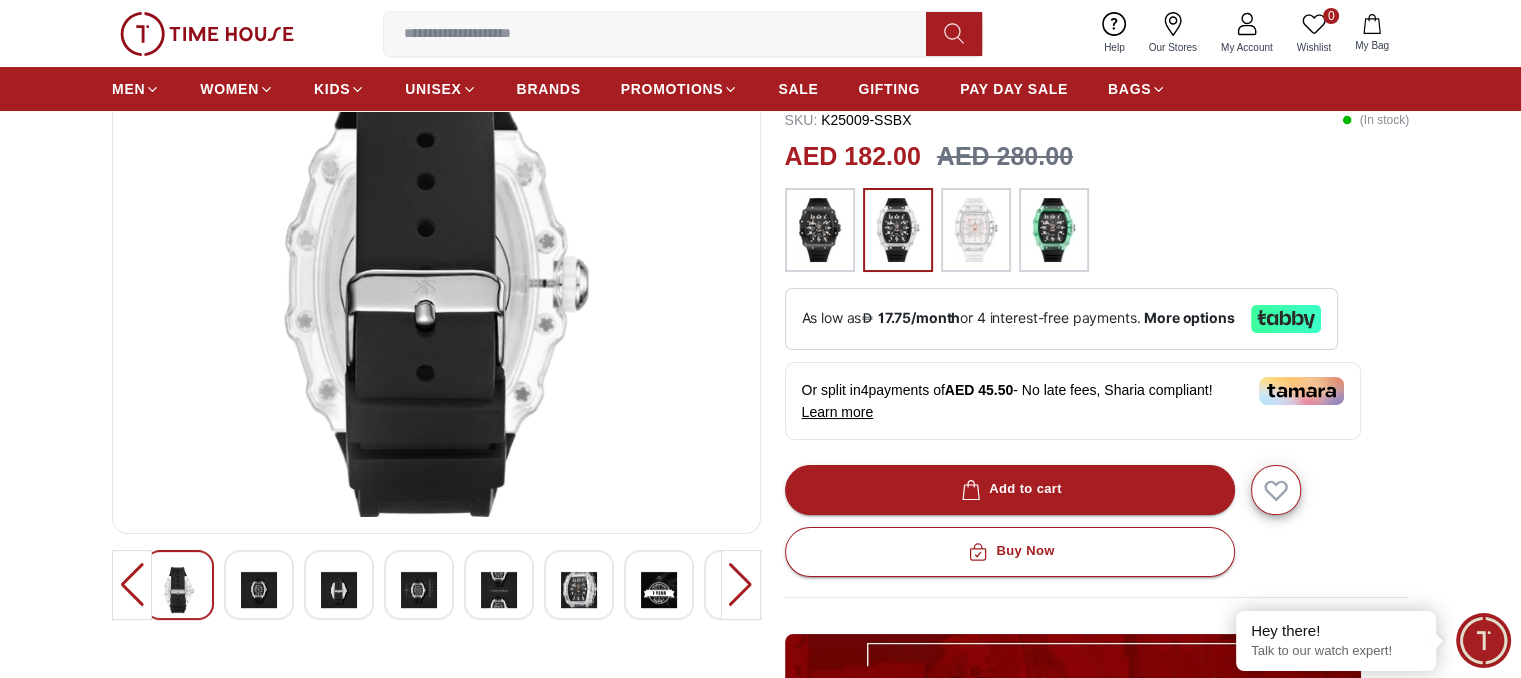 click at bounding box center (741, 585) 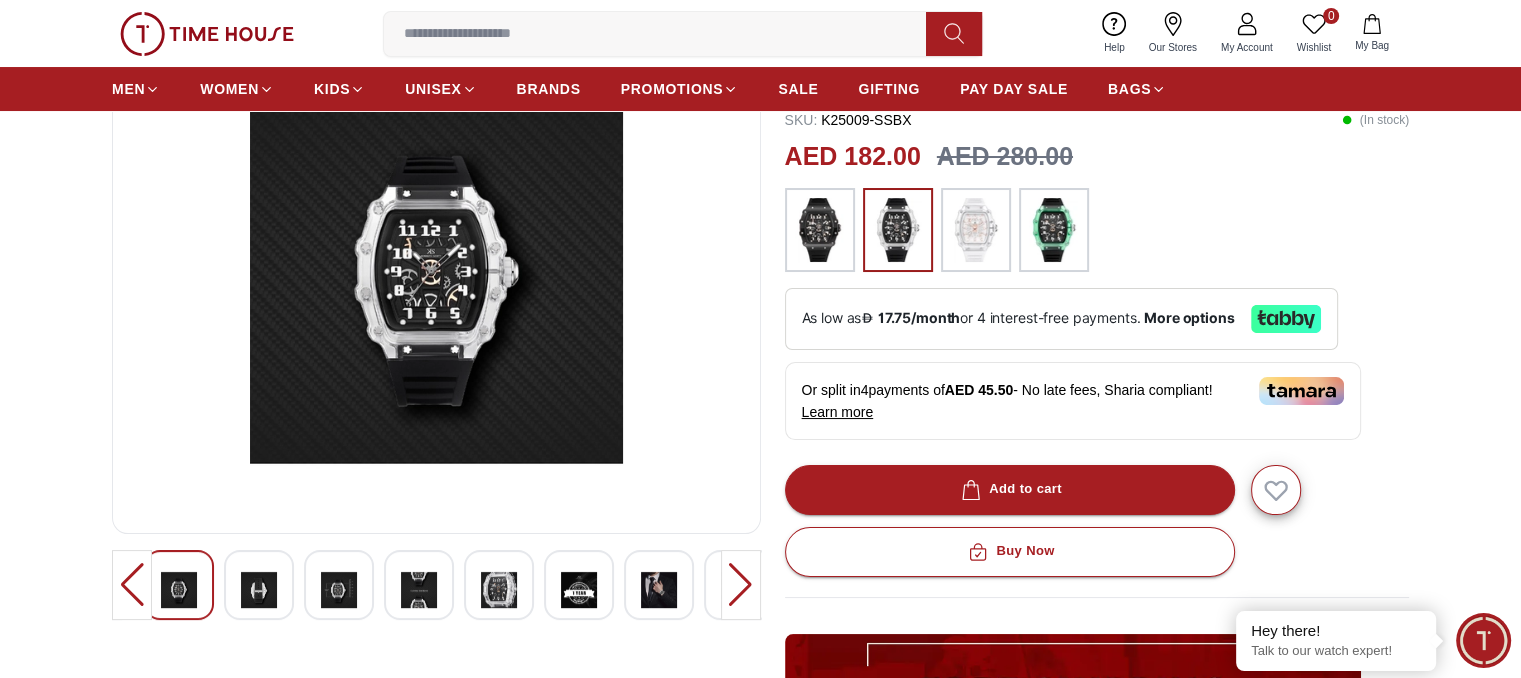 click at bounding box center (741, 585) 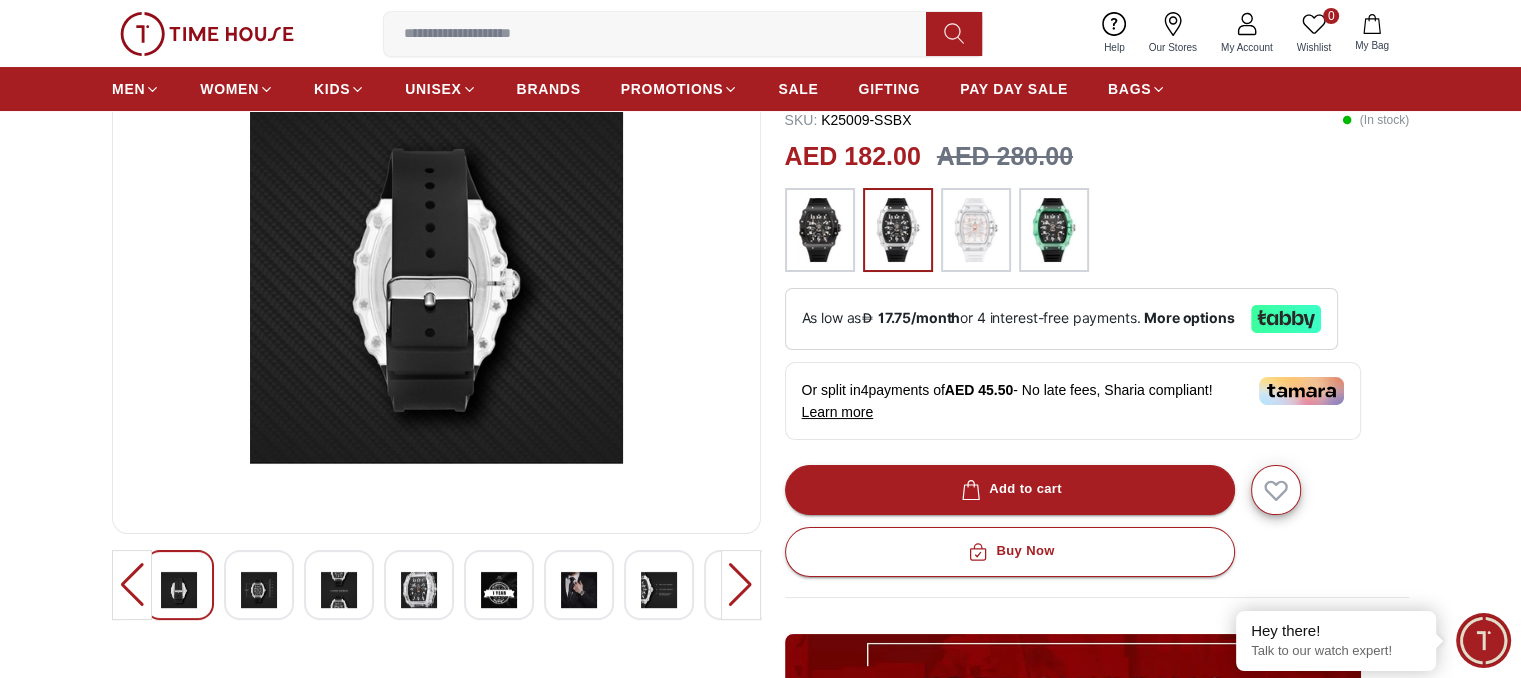 click at bounding box center [741, 585] 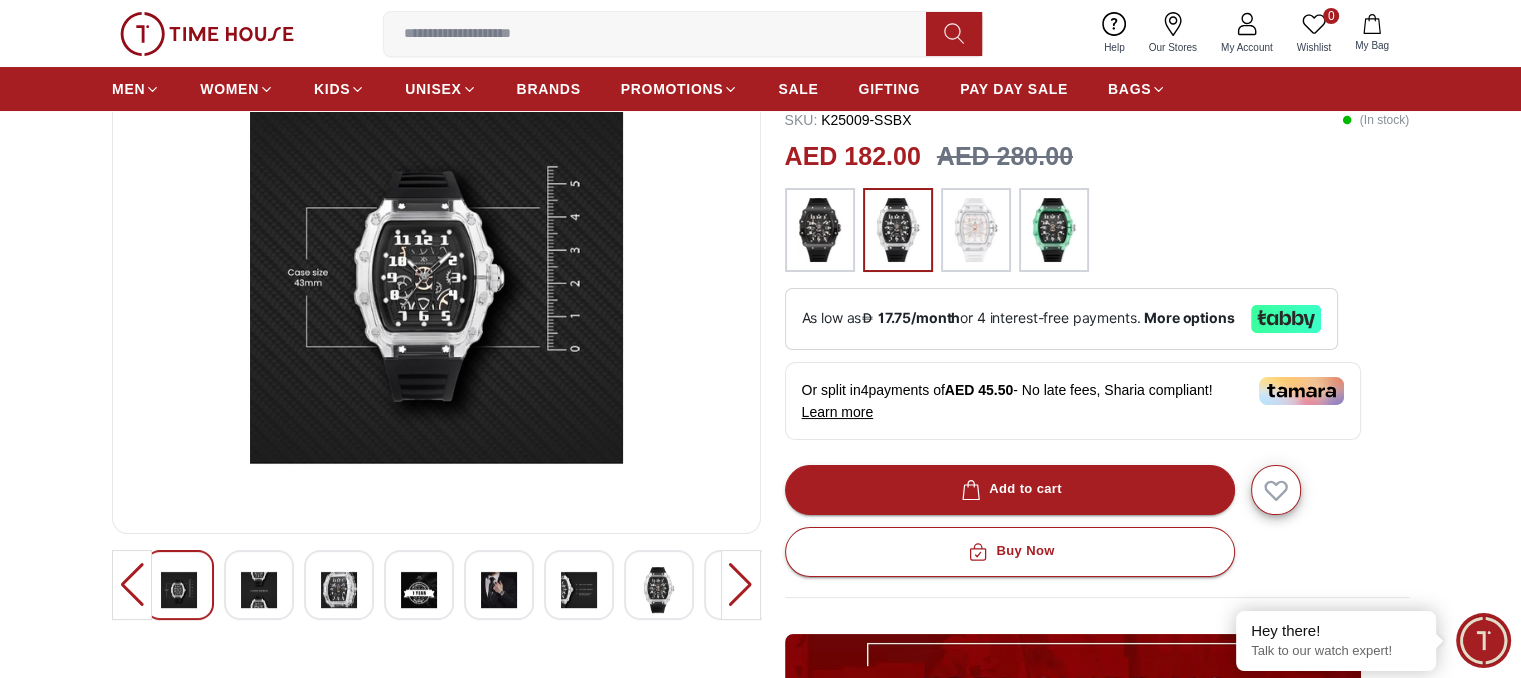 click at bounding box center [820, 230] 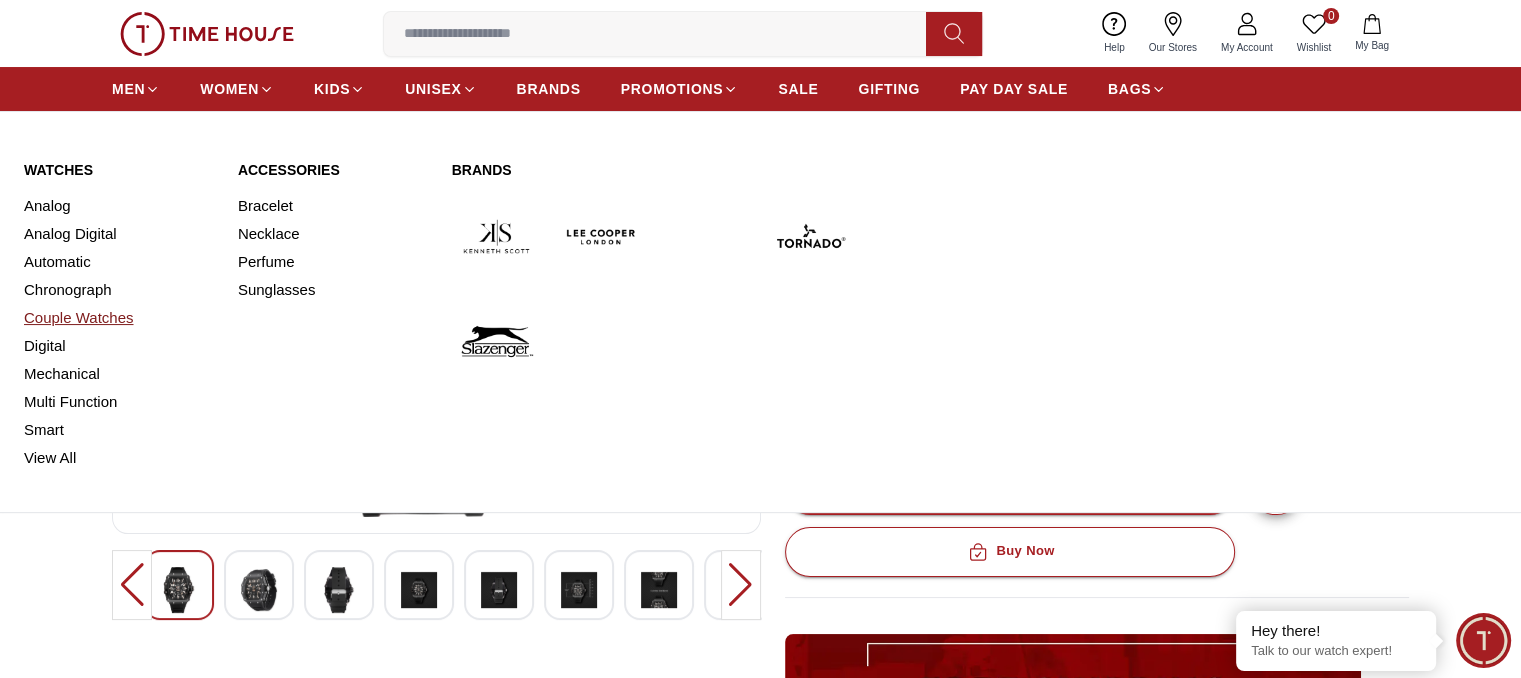 click on "Couple Watches" at bounding box center [119, 318] 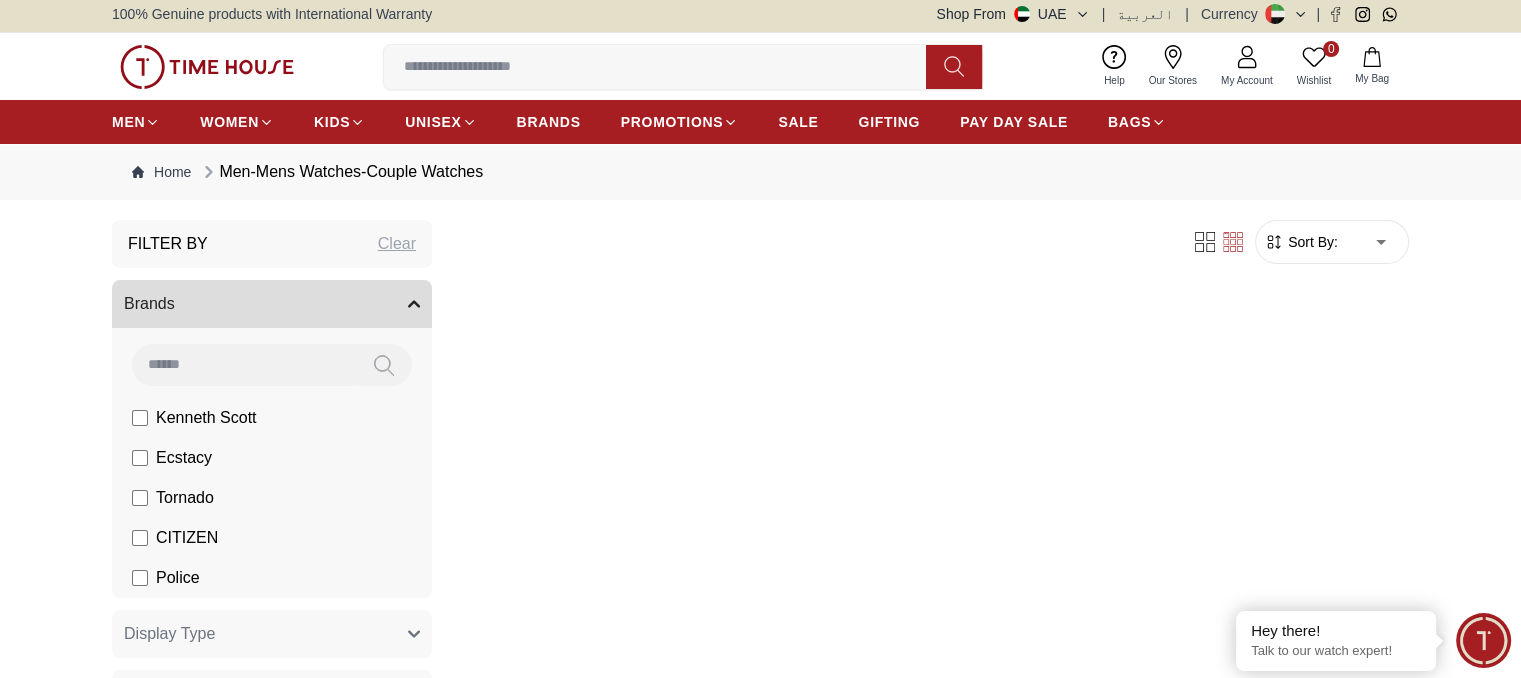scroll, scrollTop: 0, scrollLeft: 0, axis: both 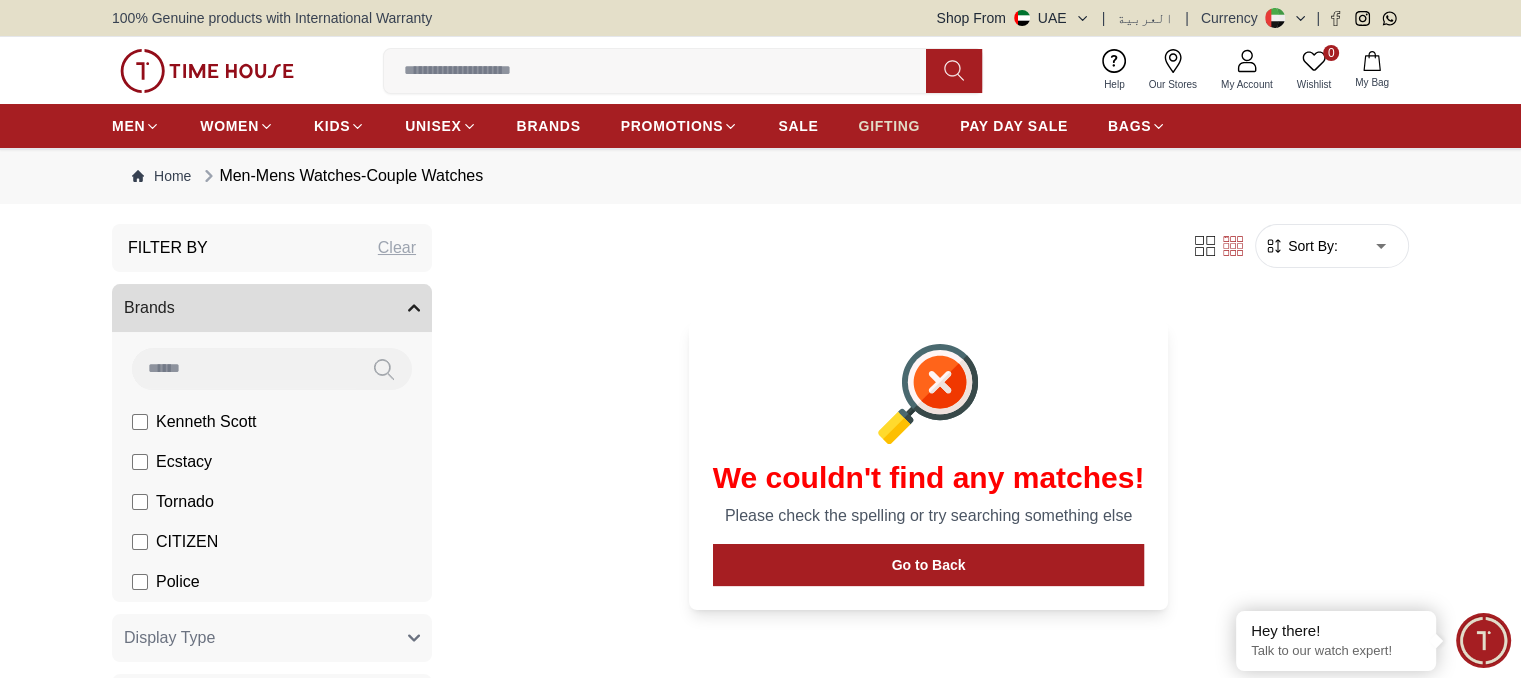 click on "GIFTING" at bounding box center [889, 126] 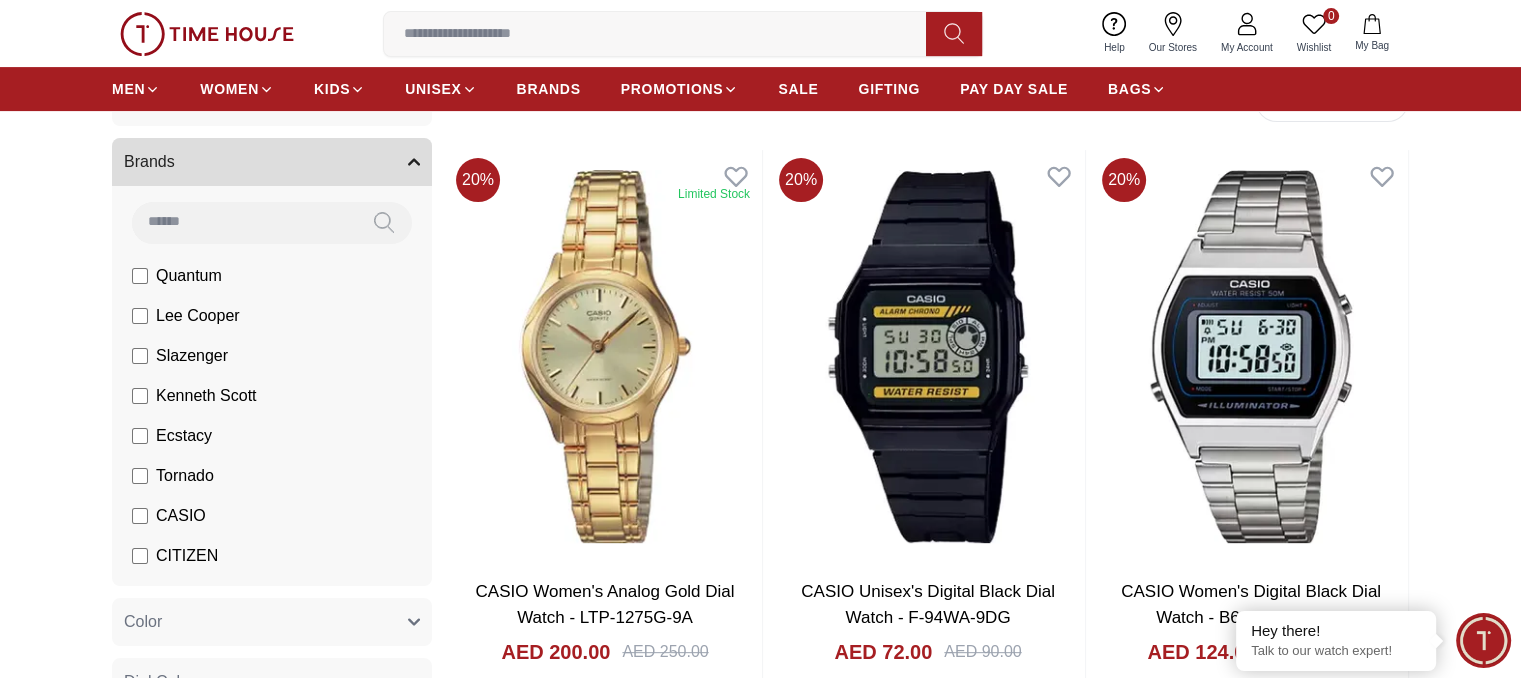 scroll, scrollTop: 600, scrollLeft: 0, axis: vertical 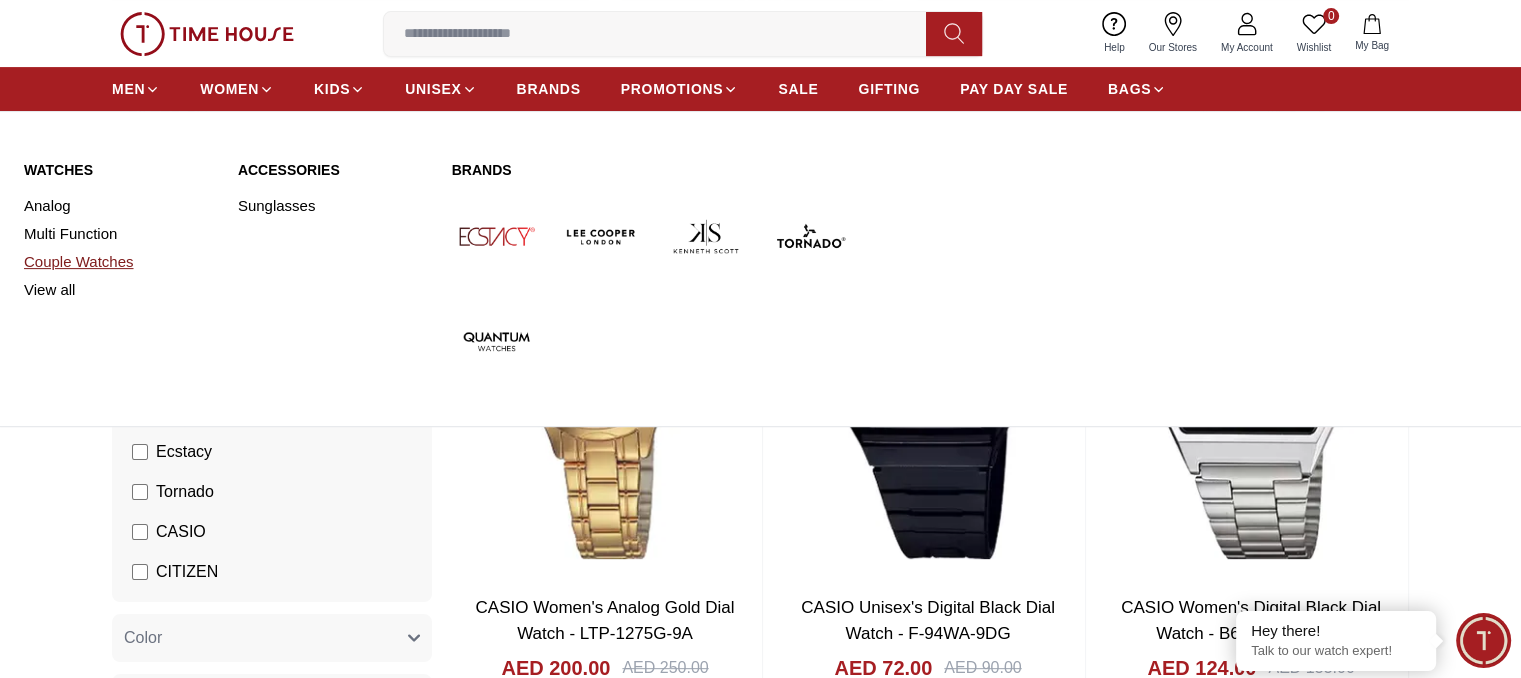 click on "Couple Watches" at bounding box center (119, 262) 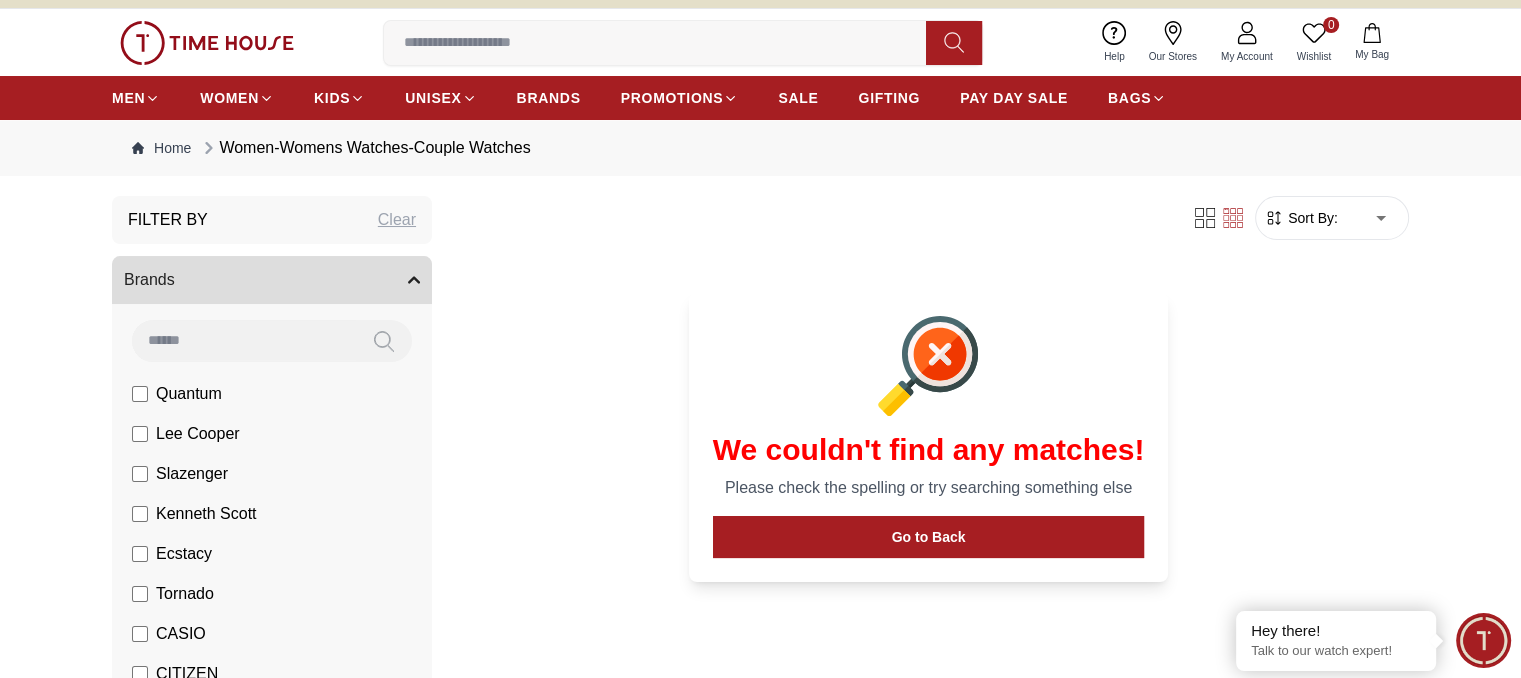 scroll, scrollTop: 0, scrollLeft: 0, axis: both 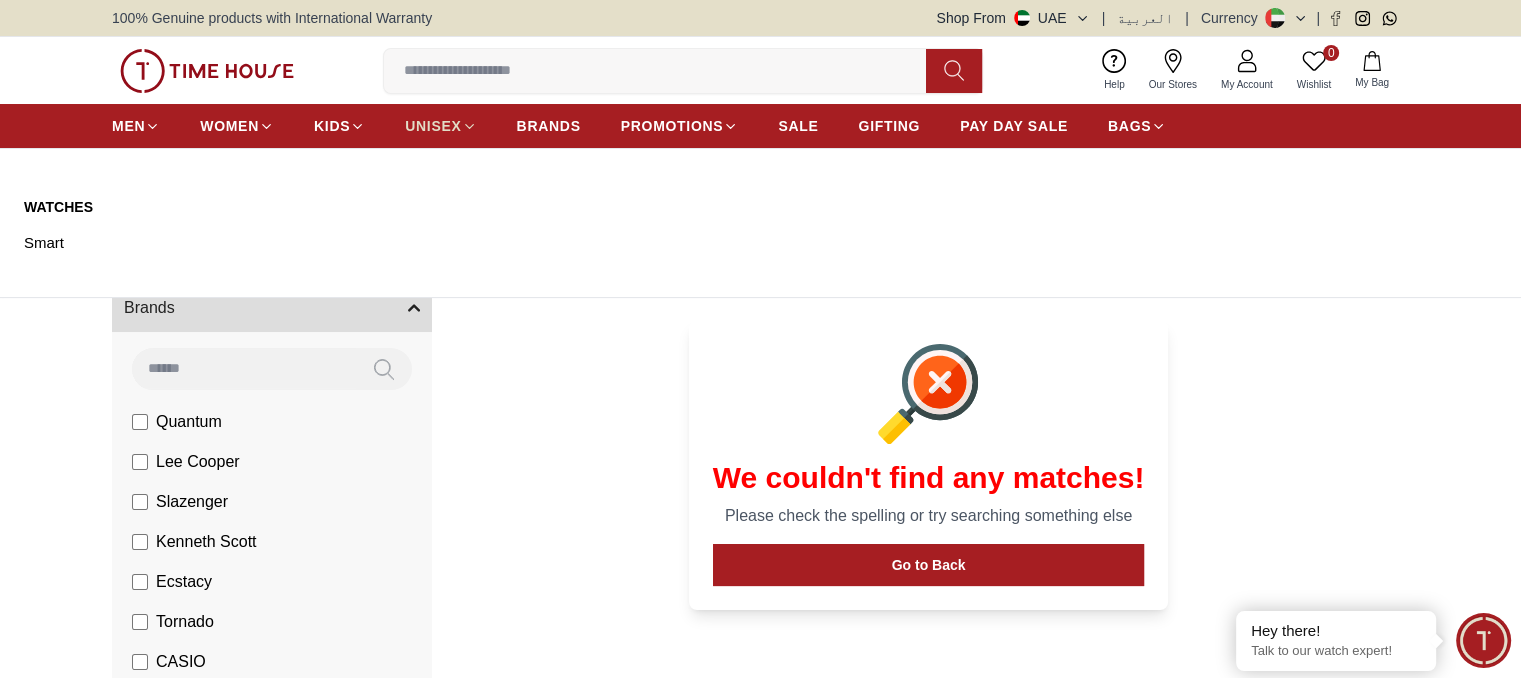 click on "UNISEX" at bounding box center [433, 126] 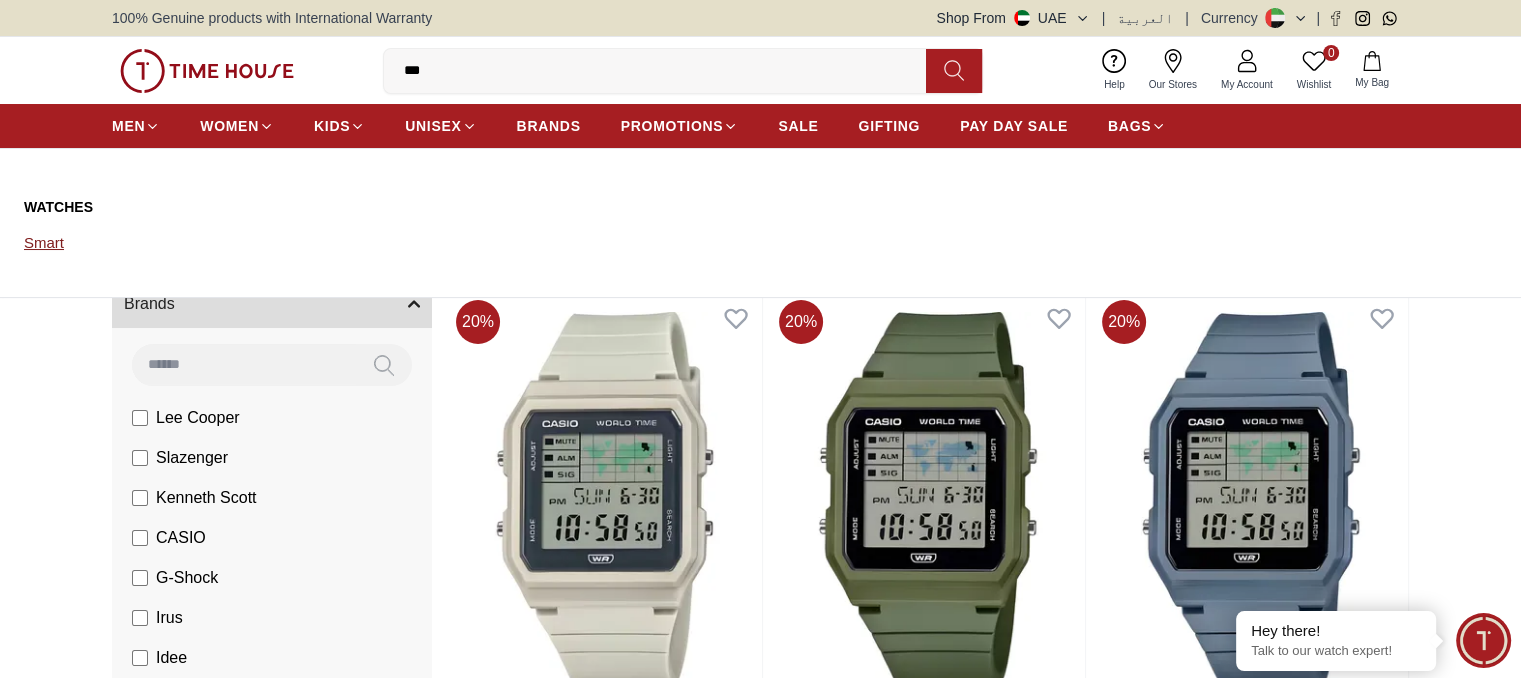 click on "Smart" at bounding box center (119, 243) 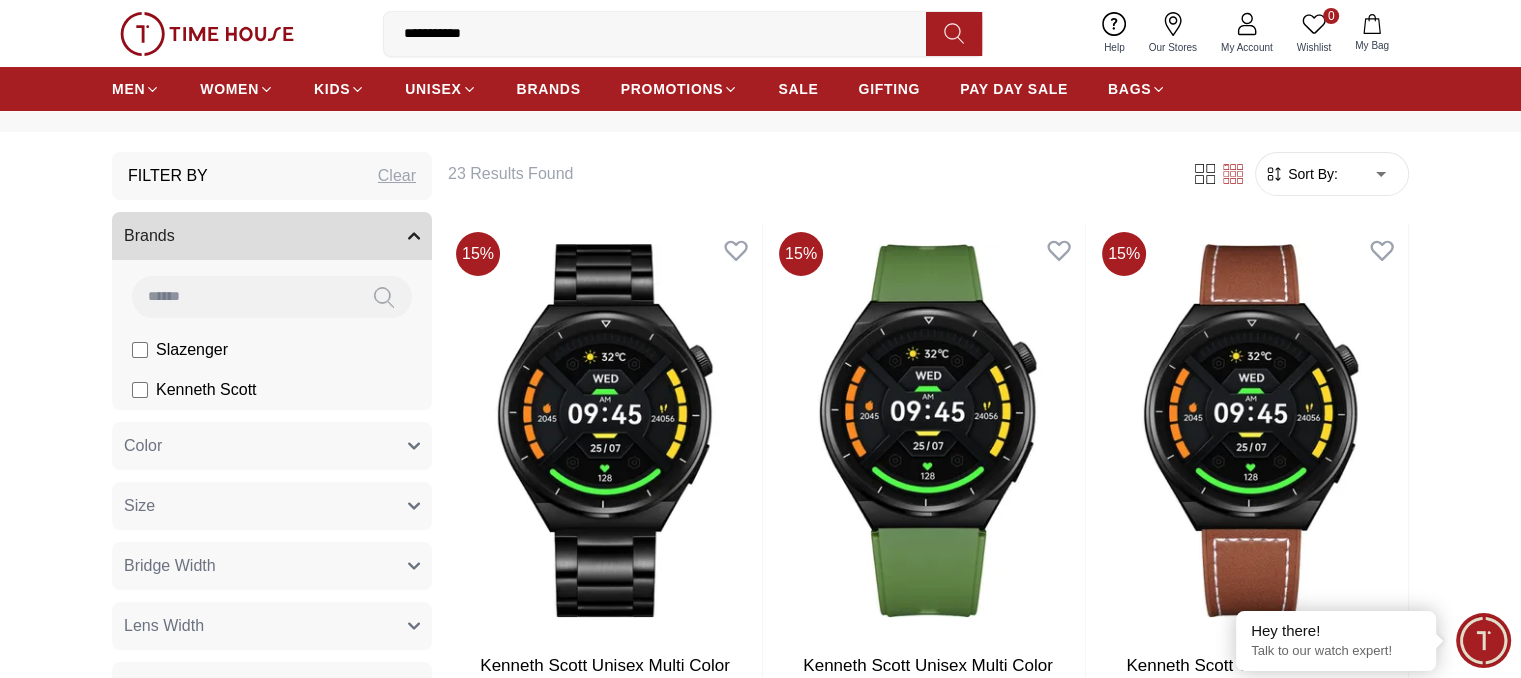 scroll, scrollTop: 0, scrollLeft: 0, axis: both 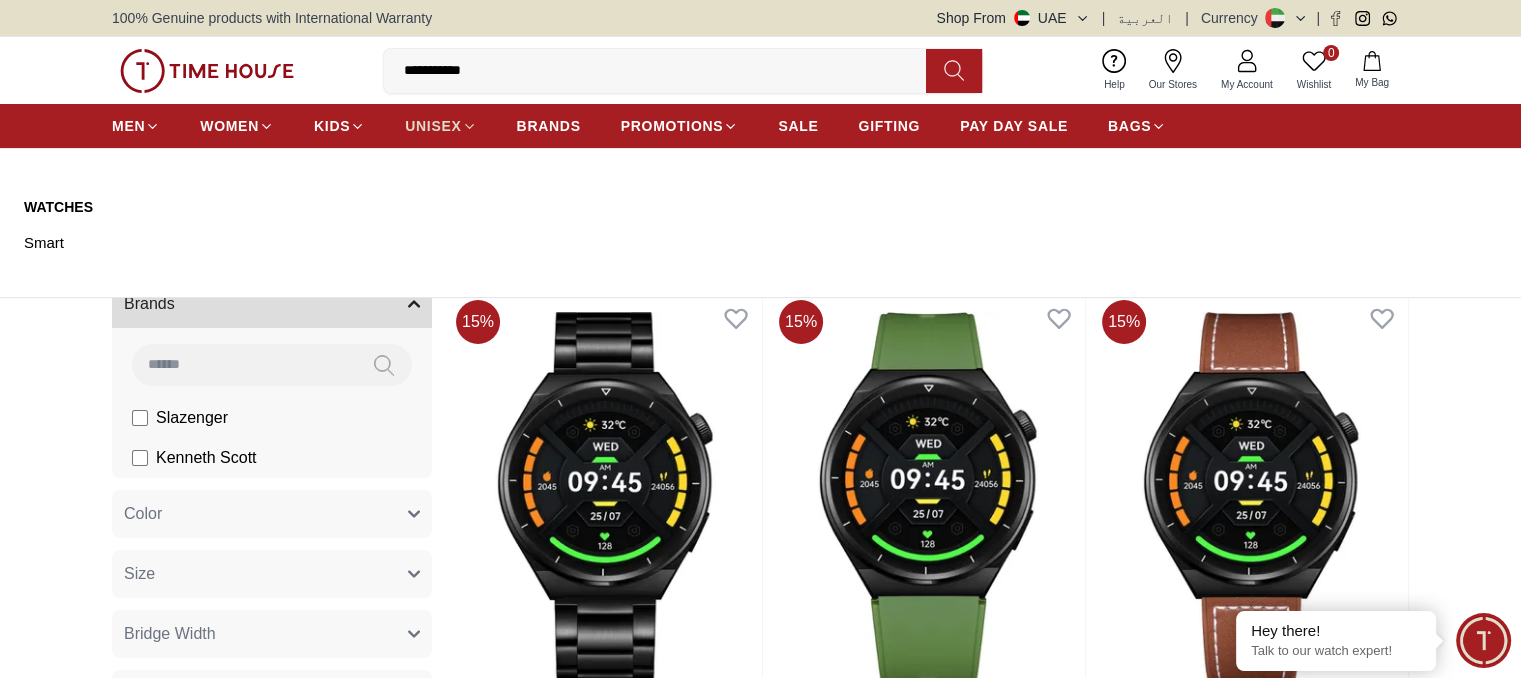 click 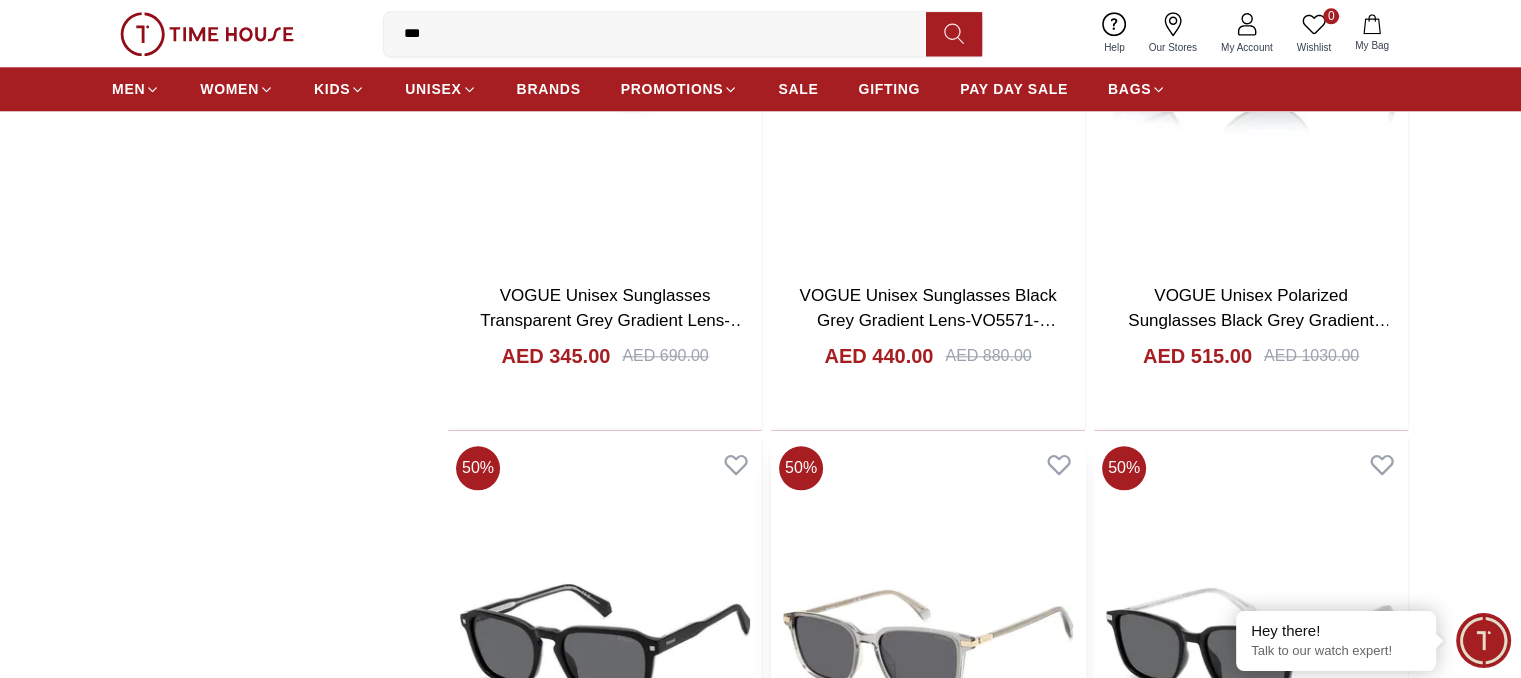 scroll, scrollTop: 2000, scrollLeft: 0, axis: vertical 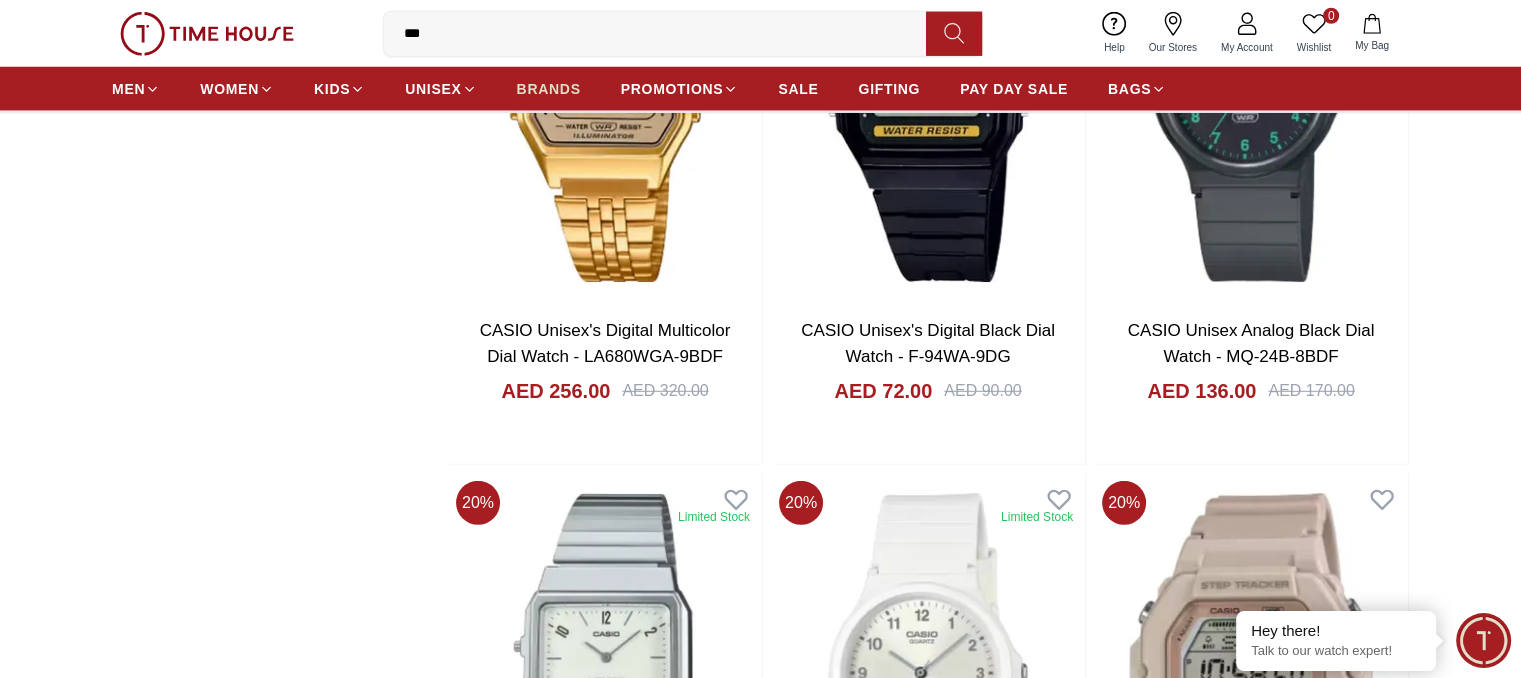click on "BRANDS" at bounding box center [549, 89] 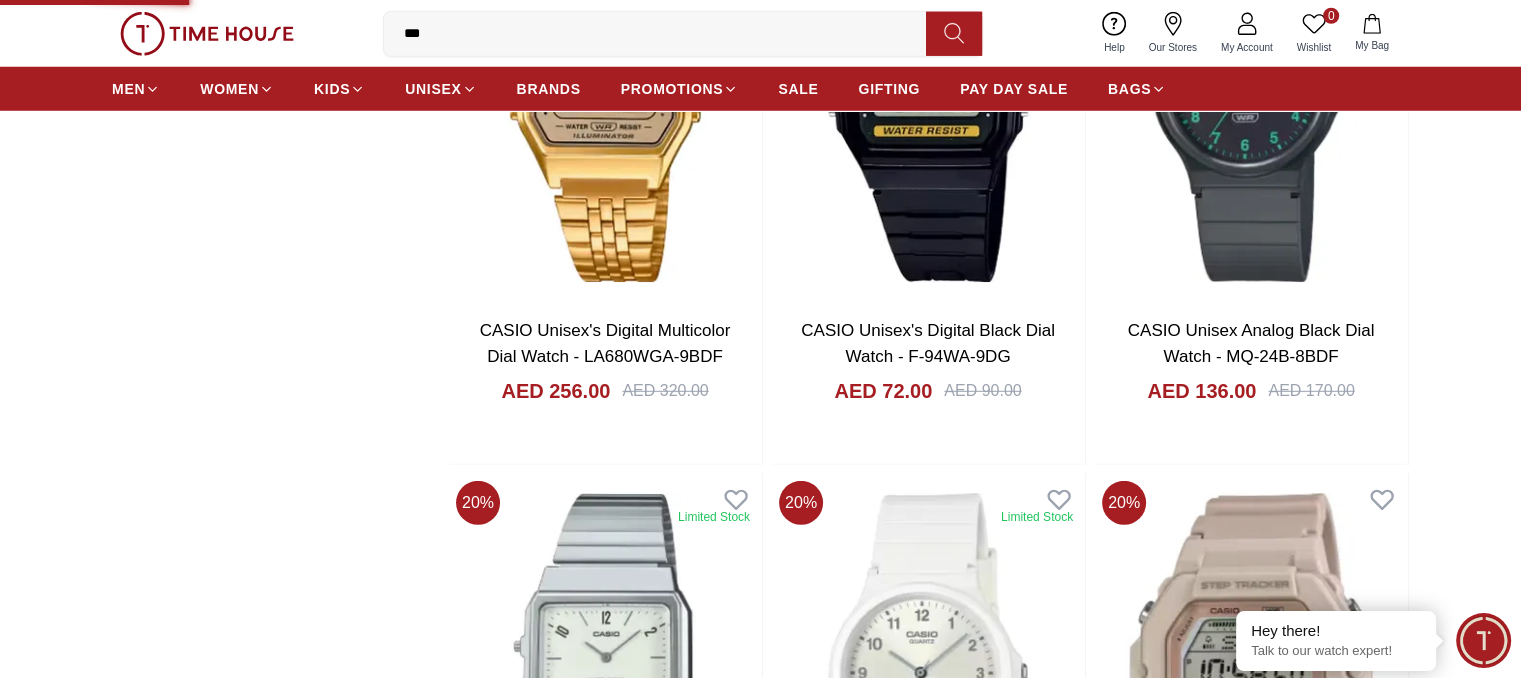 scroll, scrollTop: 0, scrollLeft: 0, axis: both 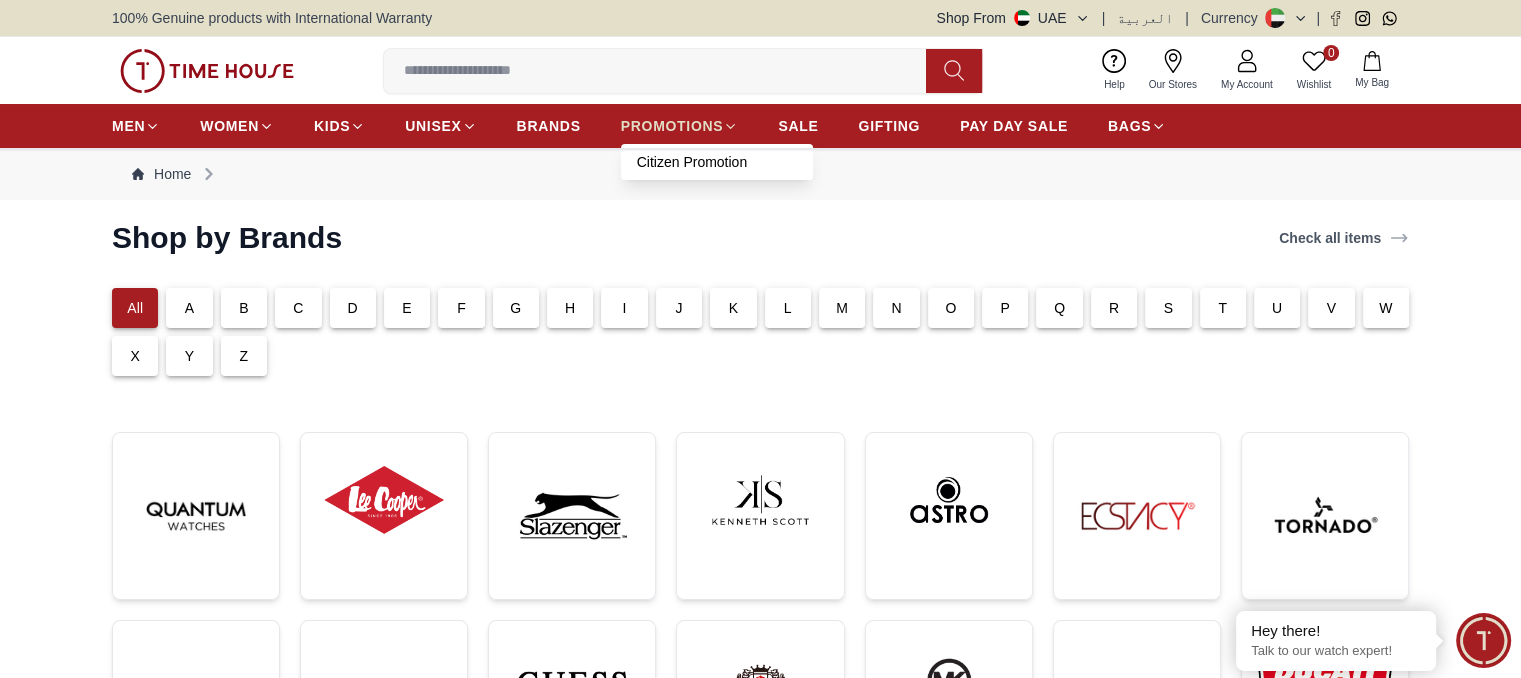 click on "PROMOTIONS" at bounding box center (672, 126) 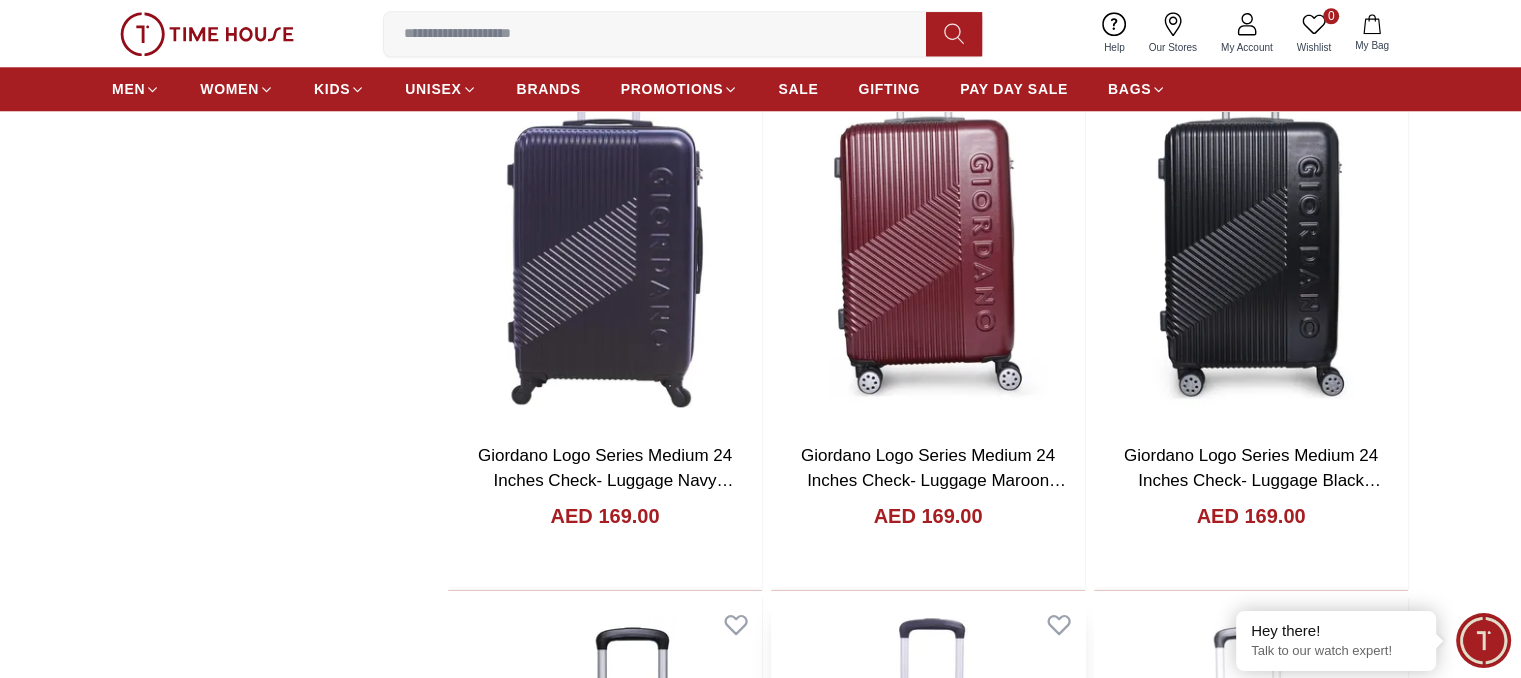 scroll, scrollTop: 2036, scrollLeft: 0, axis: vertical 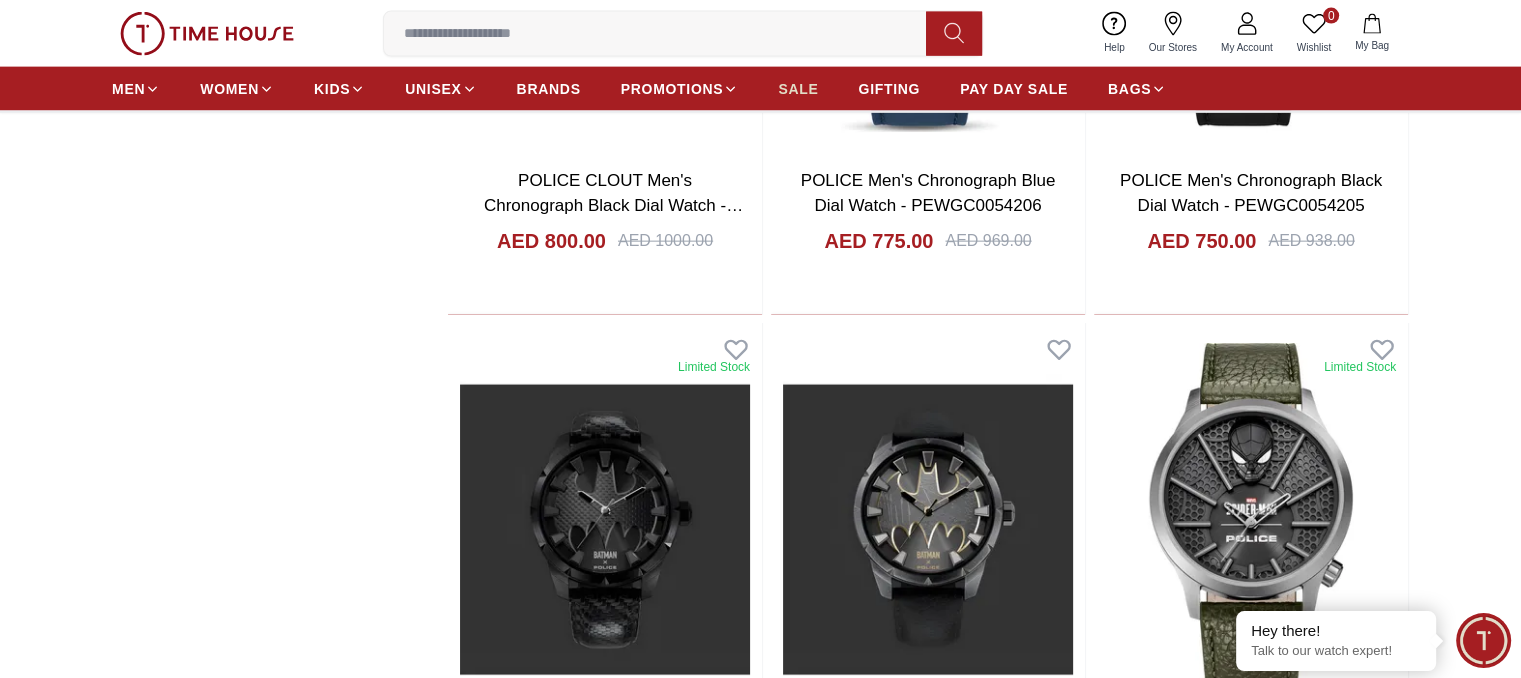 click on "SALE" at bounding box center (798, 89) 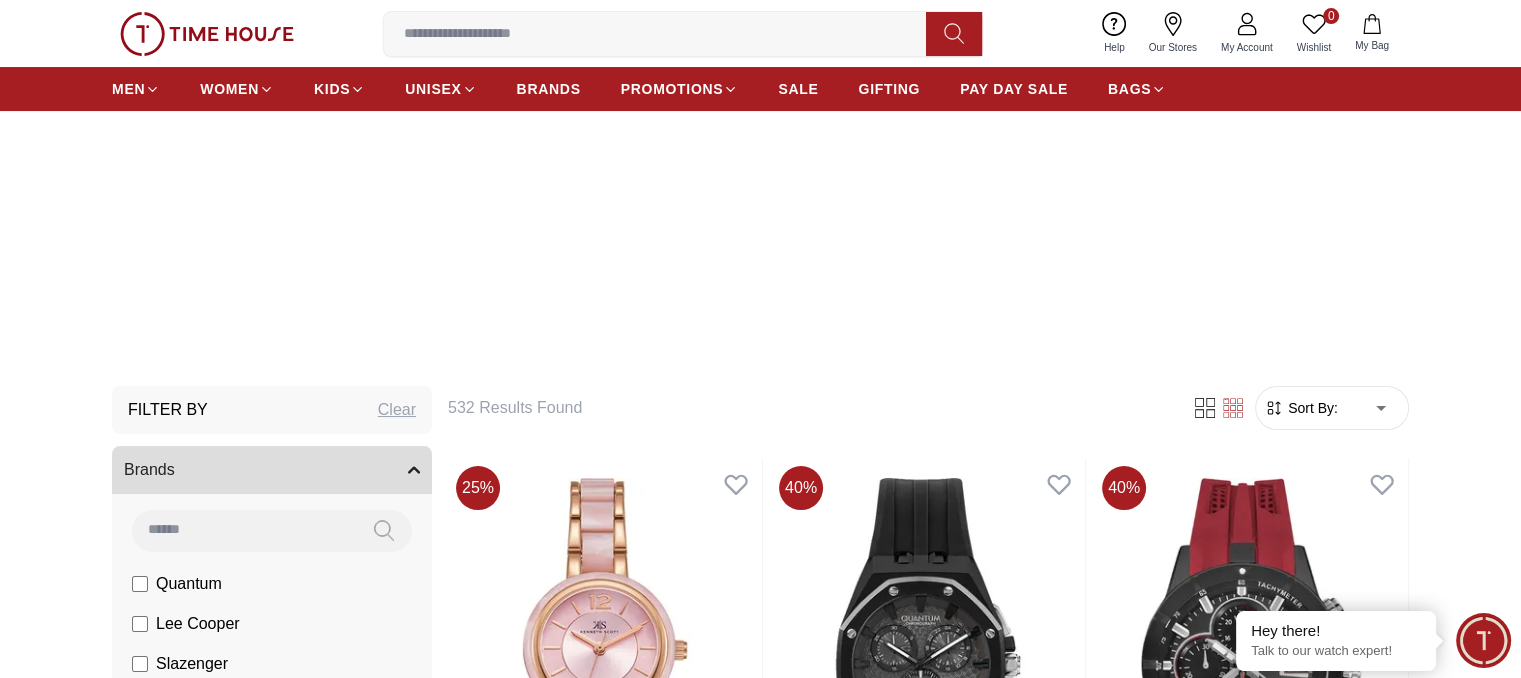 scroll, scrollTop: 100, scrollLeft: 0, axis: vertical 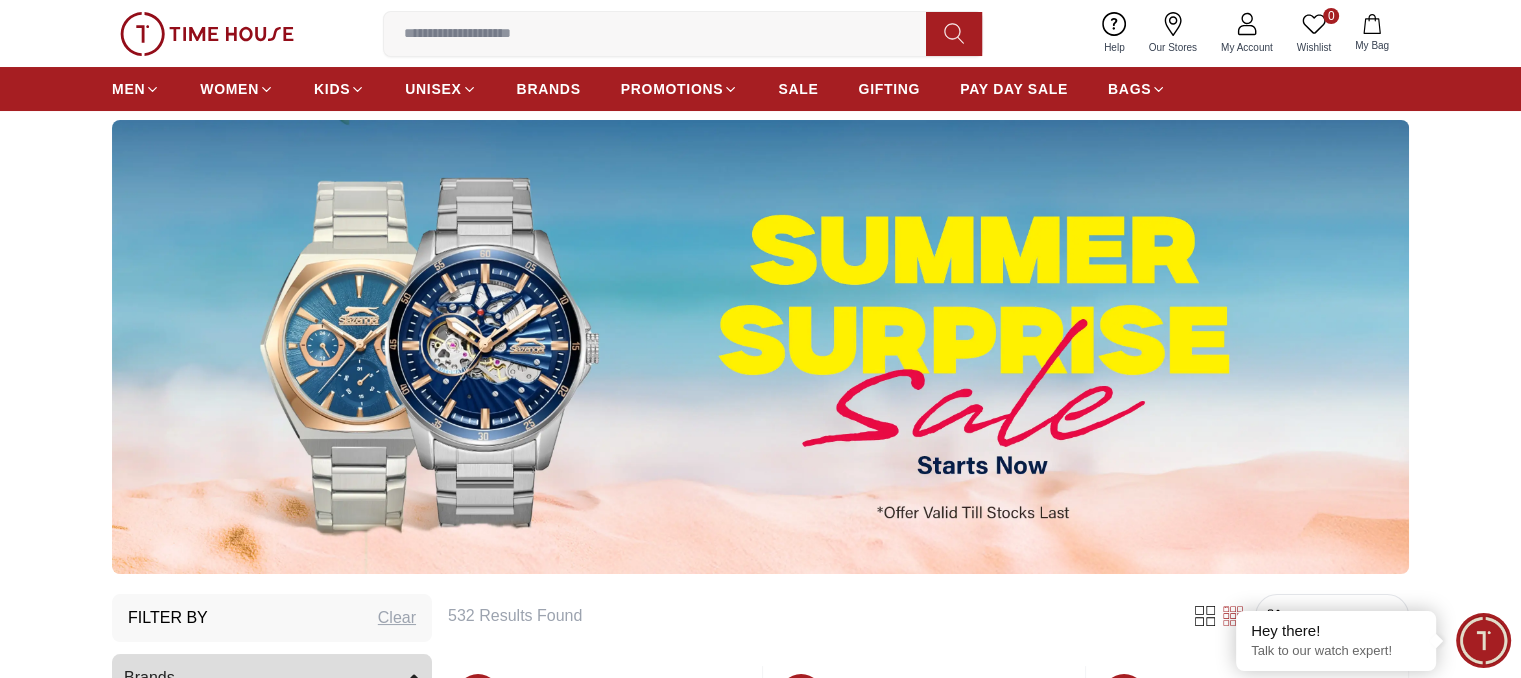 click at bounding box center (760, 347) 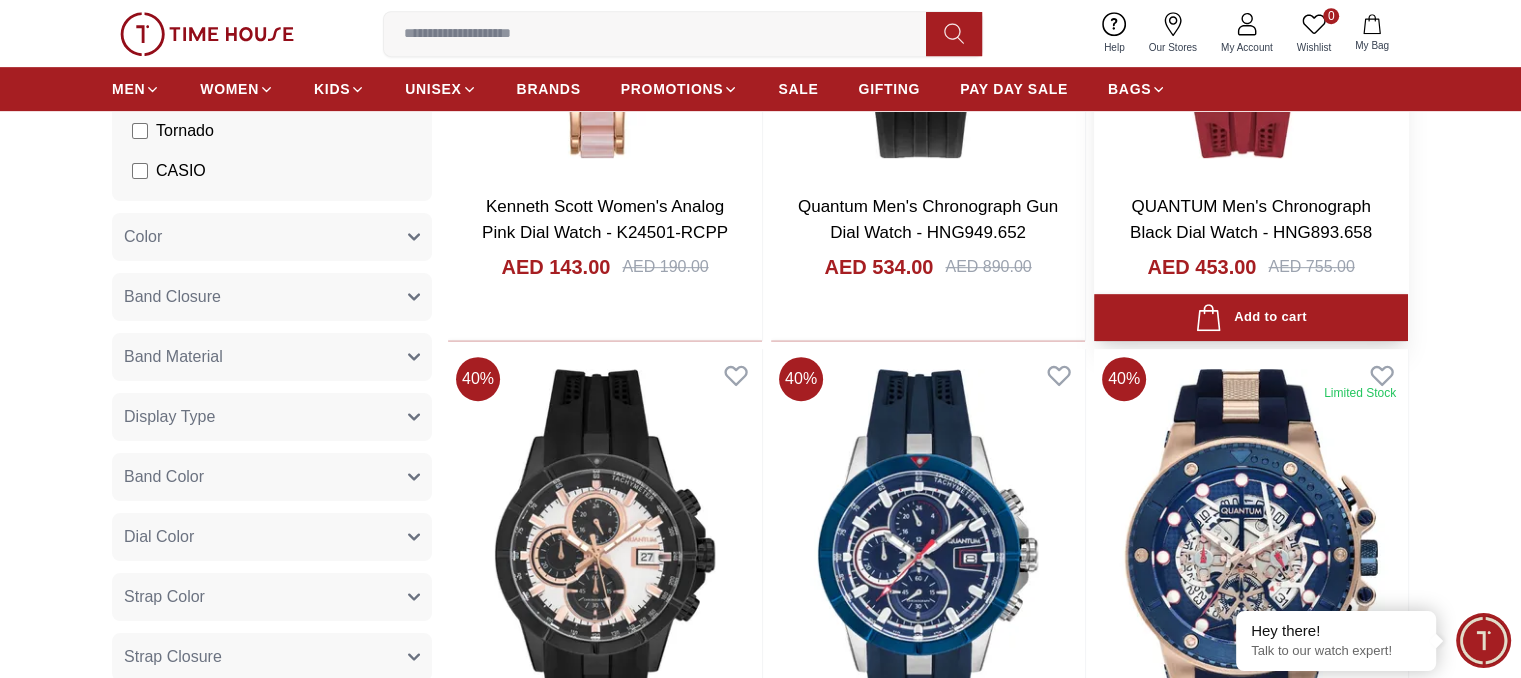 scroll, scrollTop: 1100, scrollLeft: 0, axis: vertical 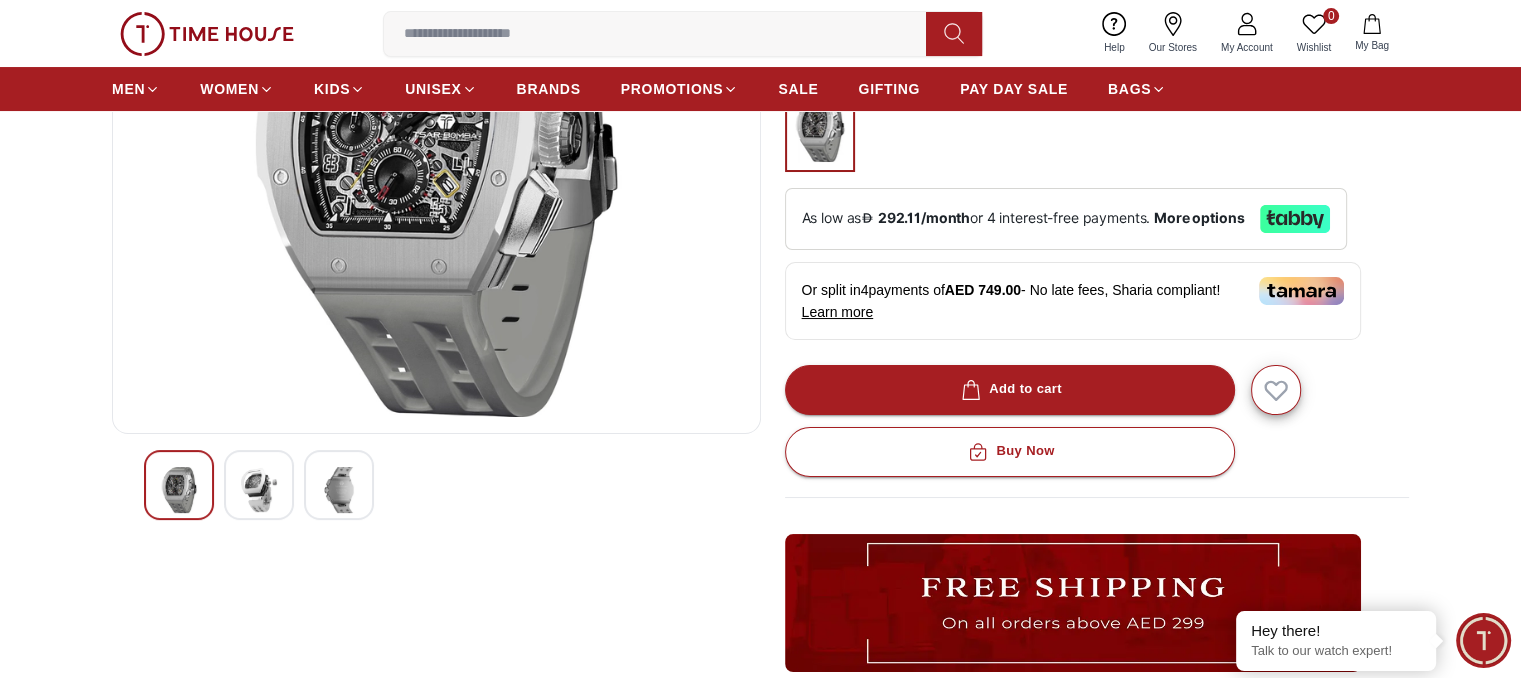 click at bounding box center (259, 490) 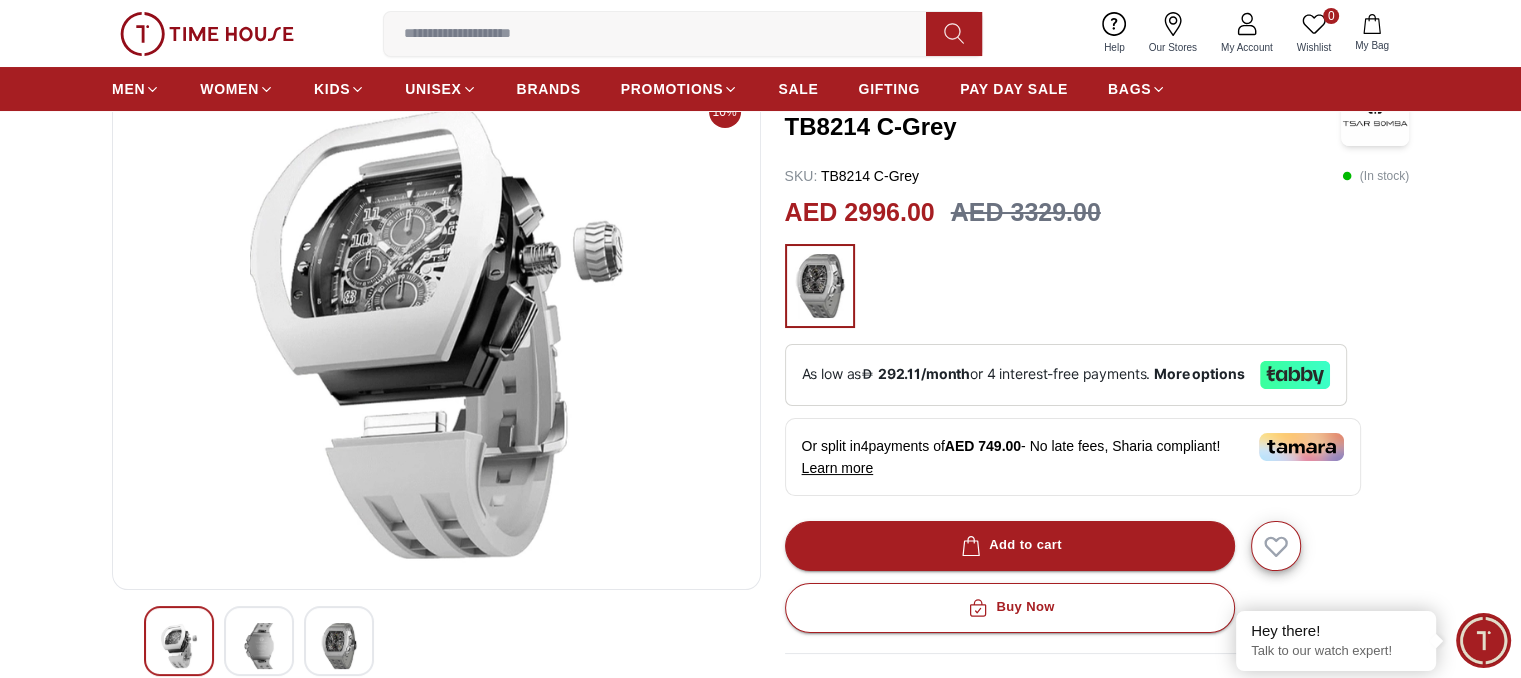 scroll, scrollTop: 300, scrollLeft: 0, axis: vertical 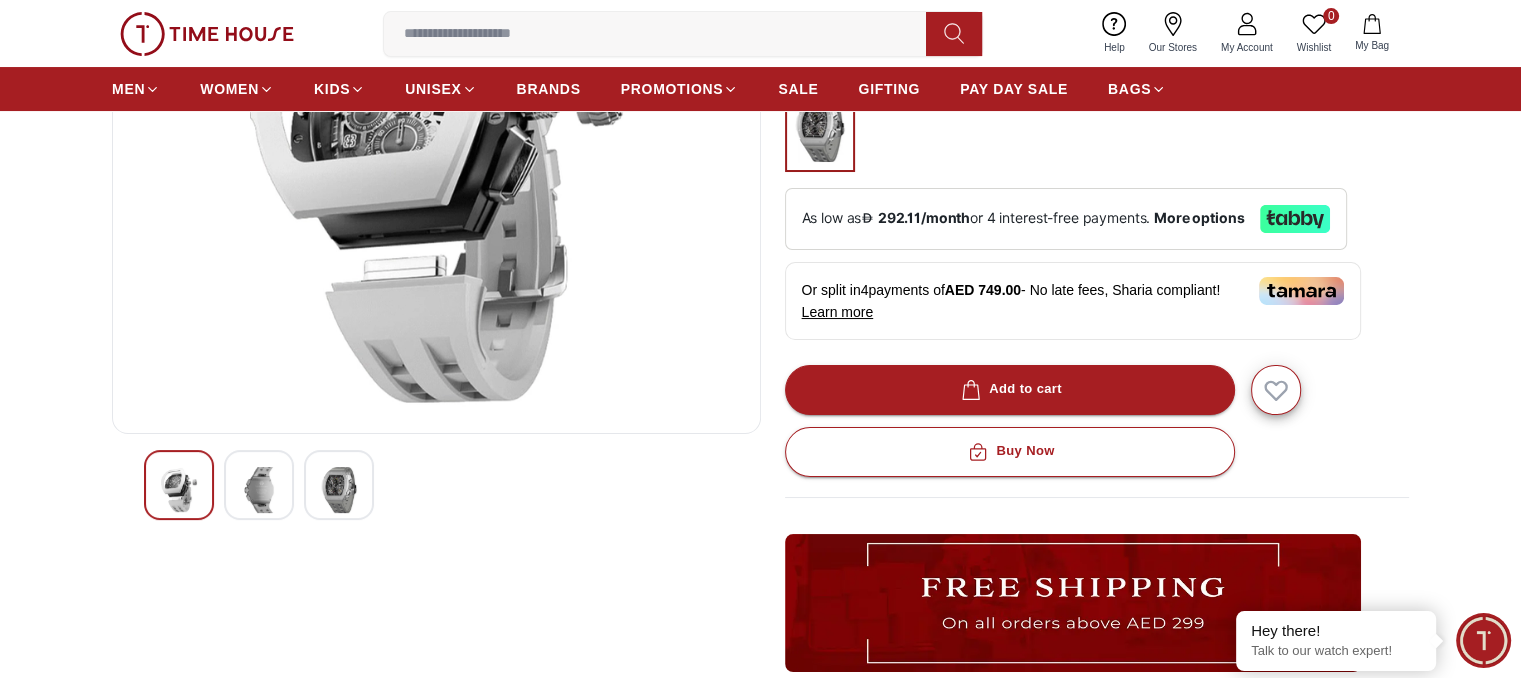 click at bounding box center [339, 490] 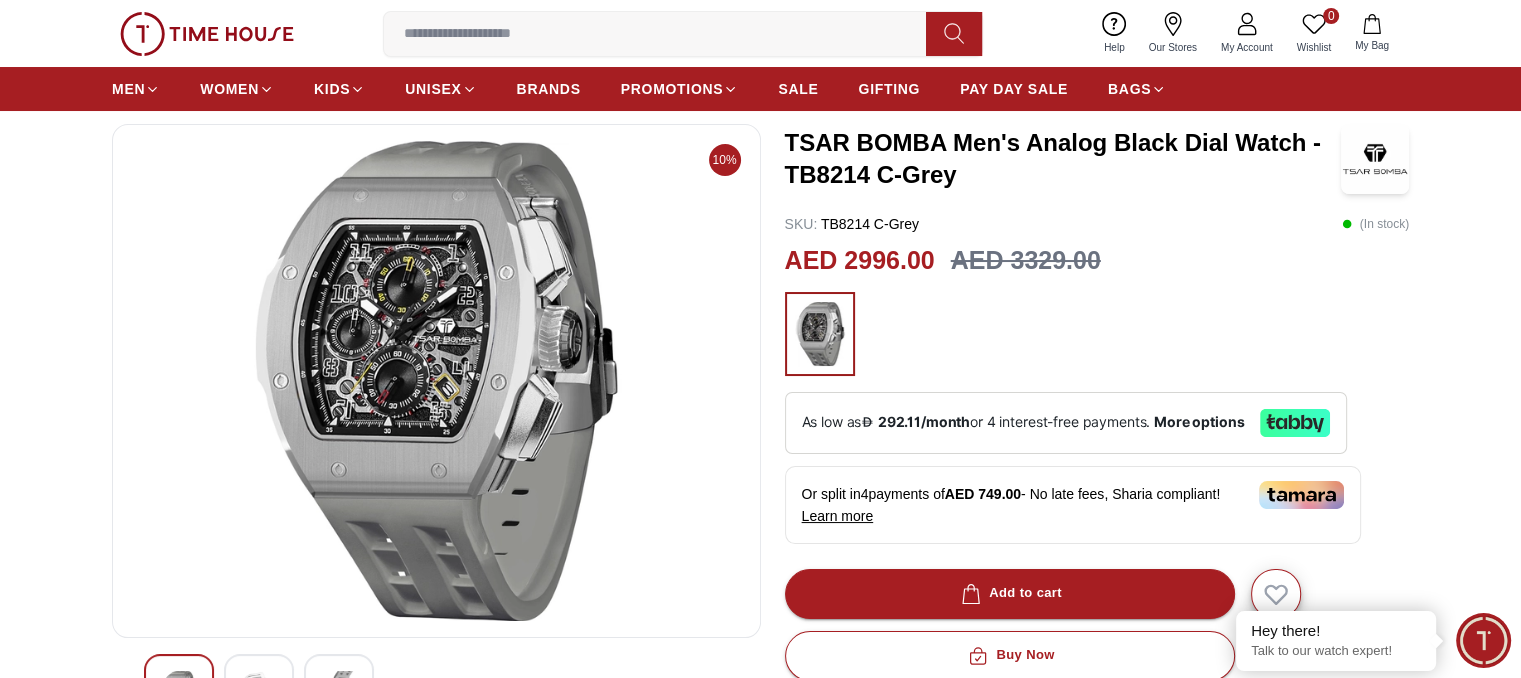 scroll, scrollTop: 100, scrollLeft: 0, axis: vertical 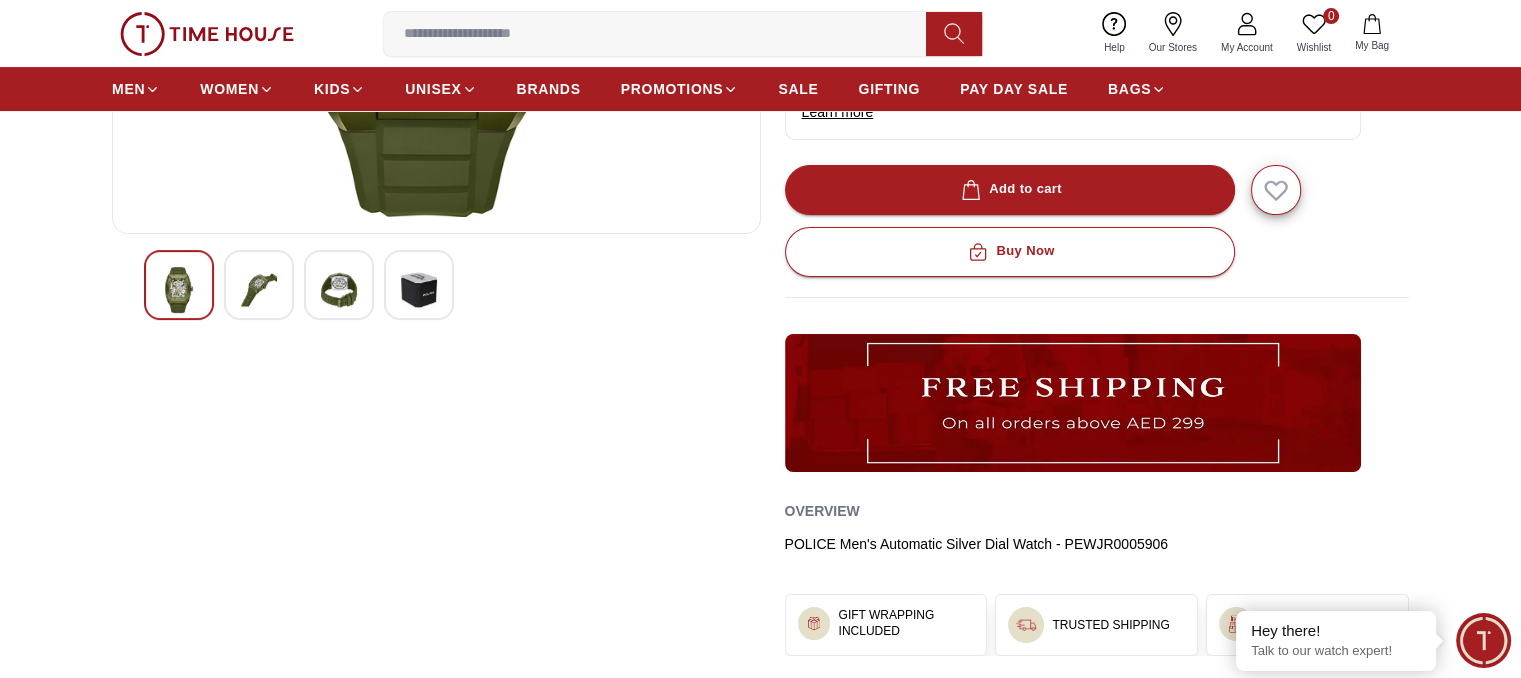 click at bounding box center [259, 285] 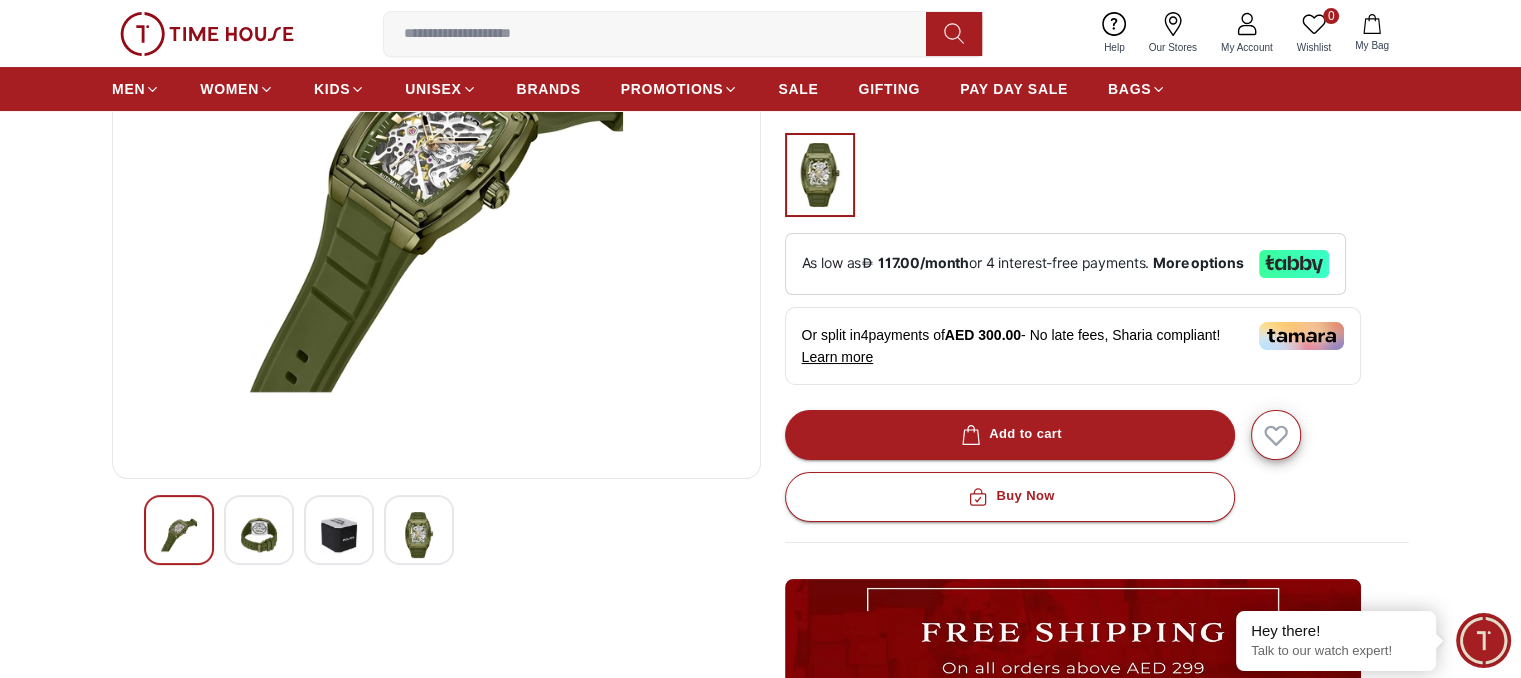 scroll, scrollTop: 300, scrollLeft: 0, axis: vertical 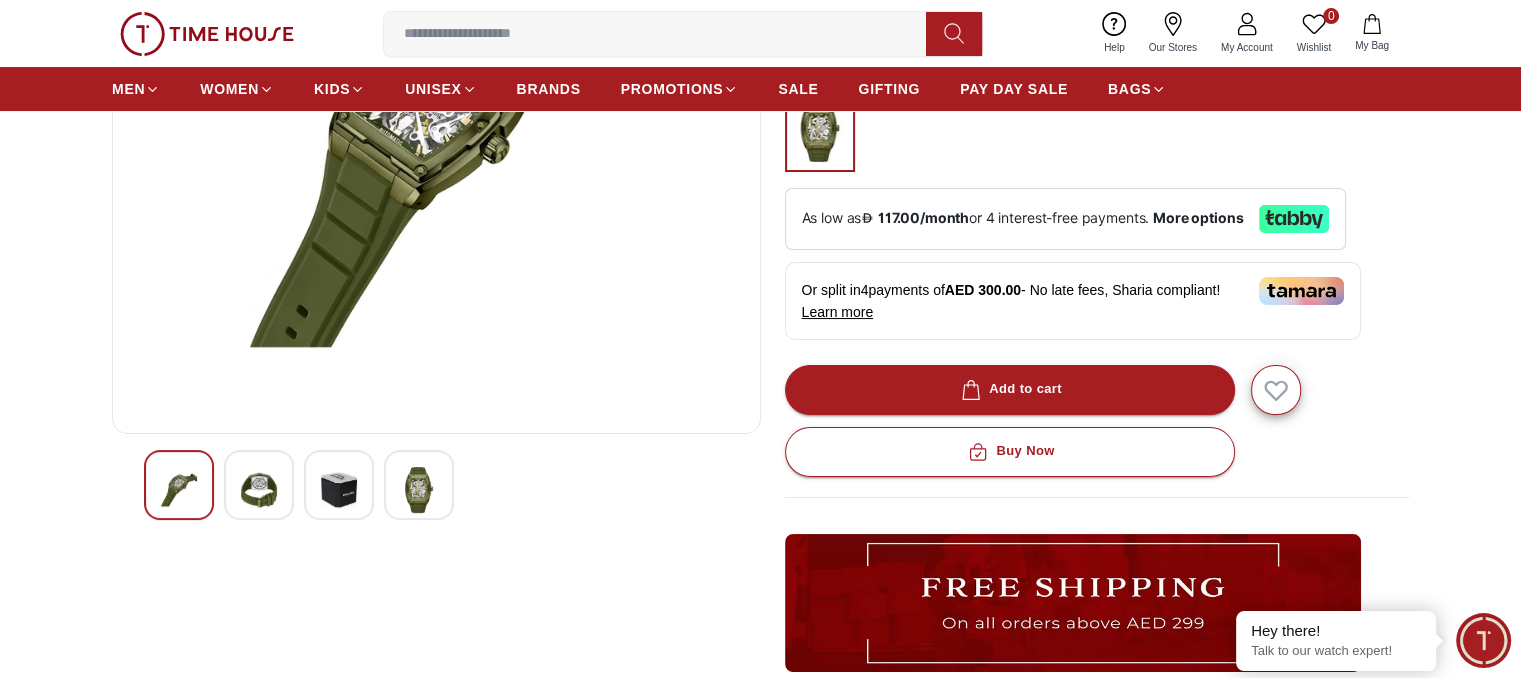 click at bounding box center [259, 490] 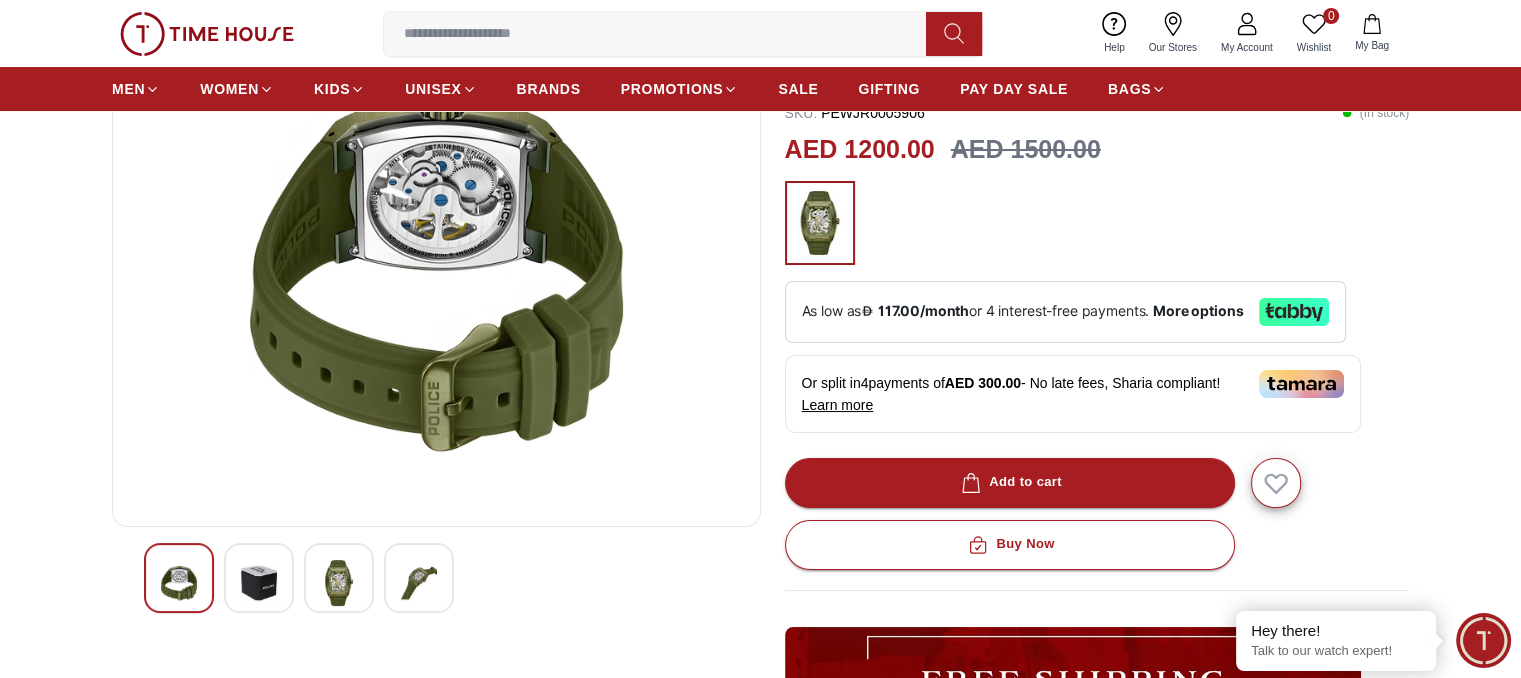 scroll, scrollTop: 200, scrollLeft: 0, axis: vertical 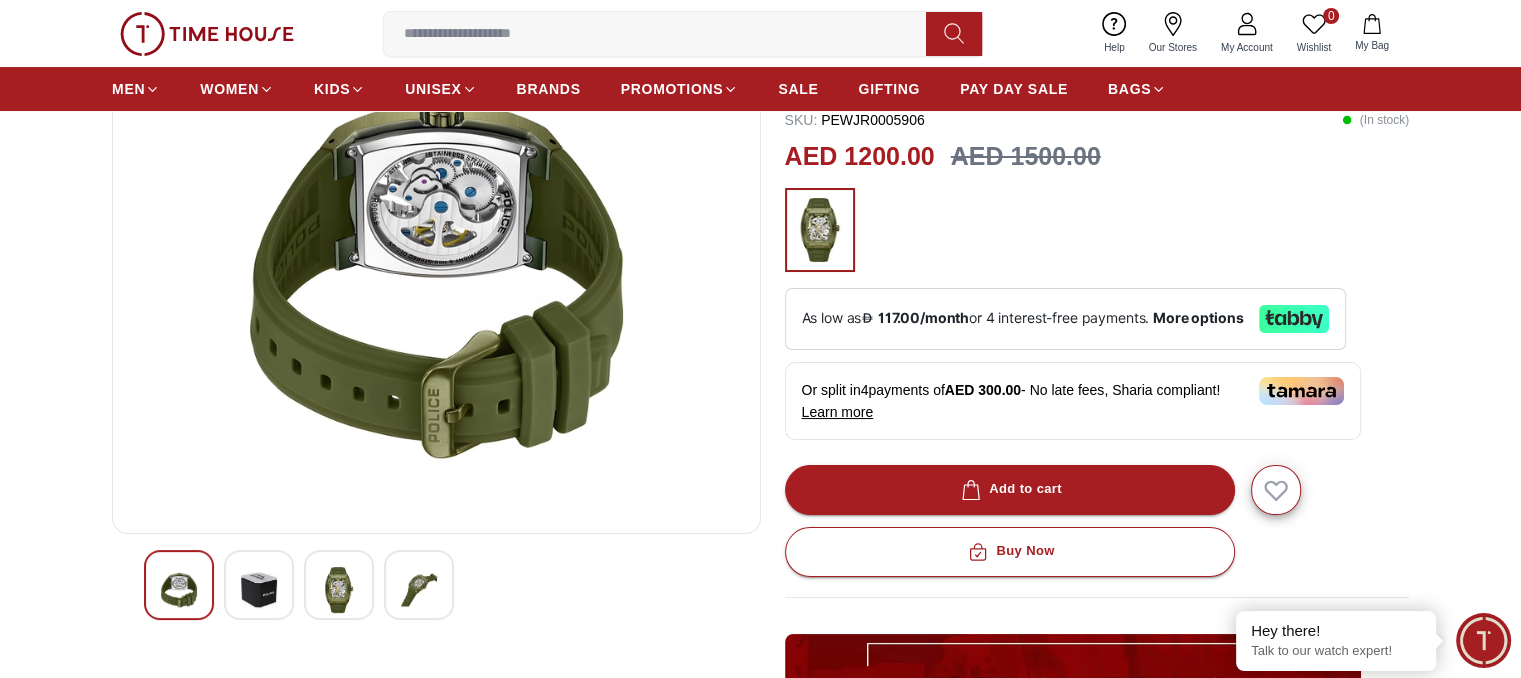click at bounding box center (259, 590) 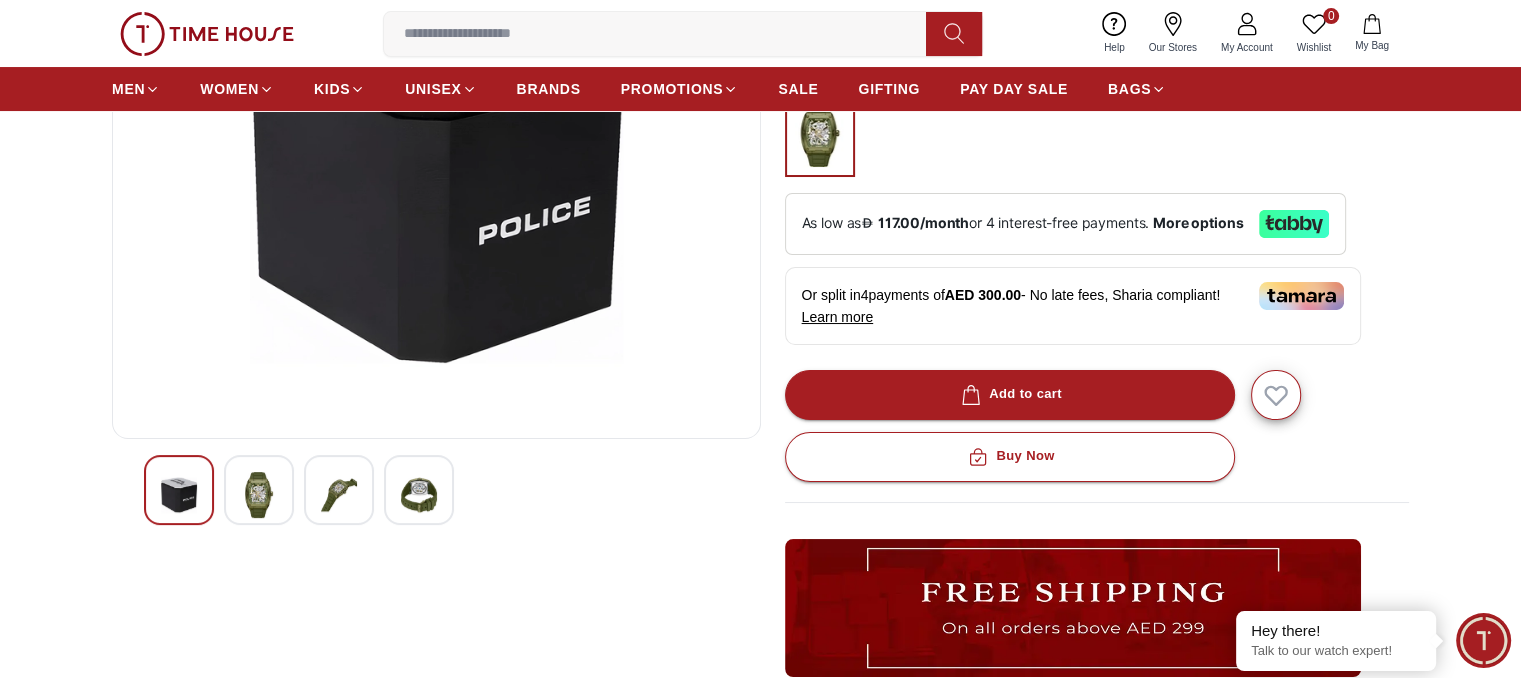 scroll, scrollTop: 600, scrollLeft: 0, axis: vertical 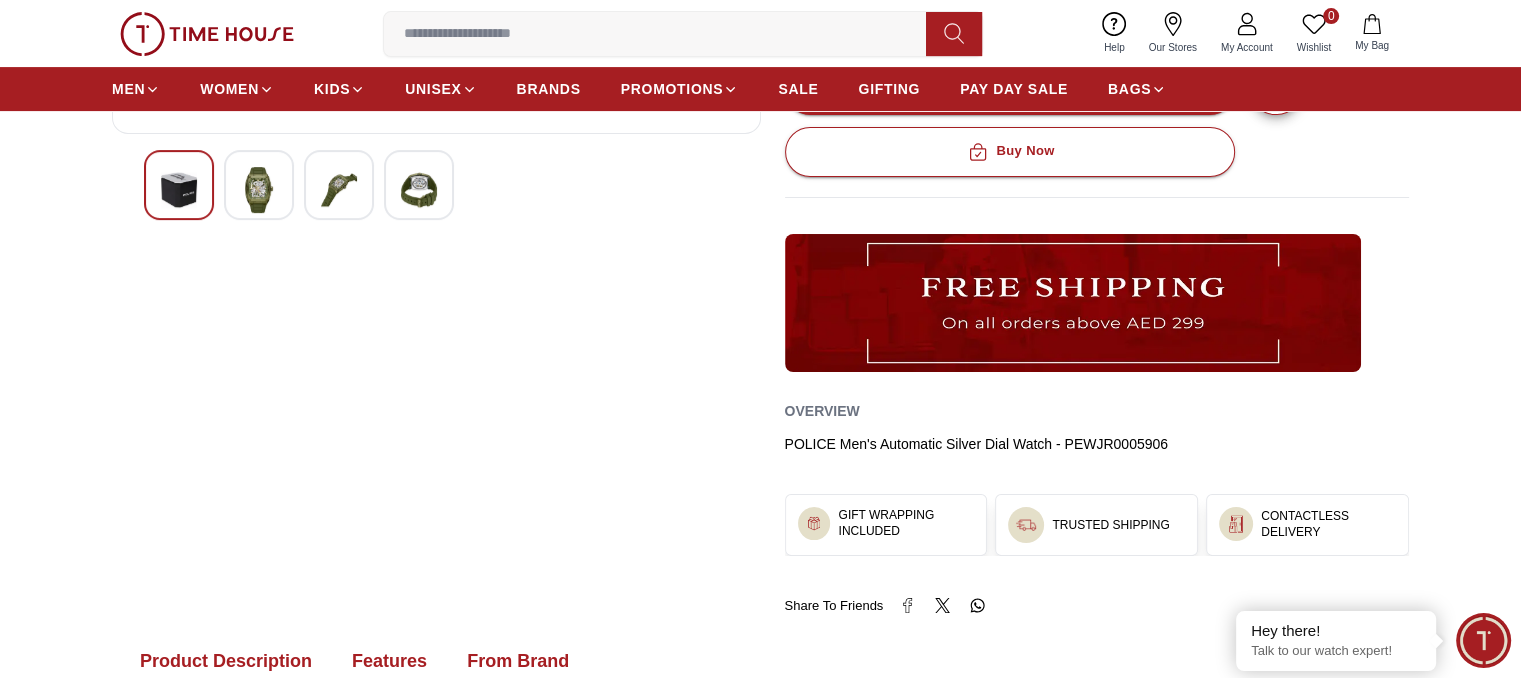 click at bounding box center [419, 185] 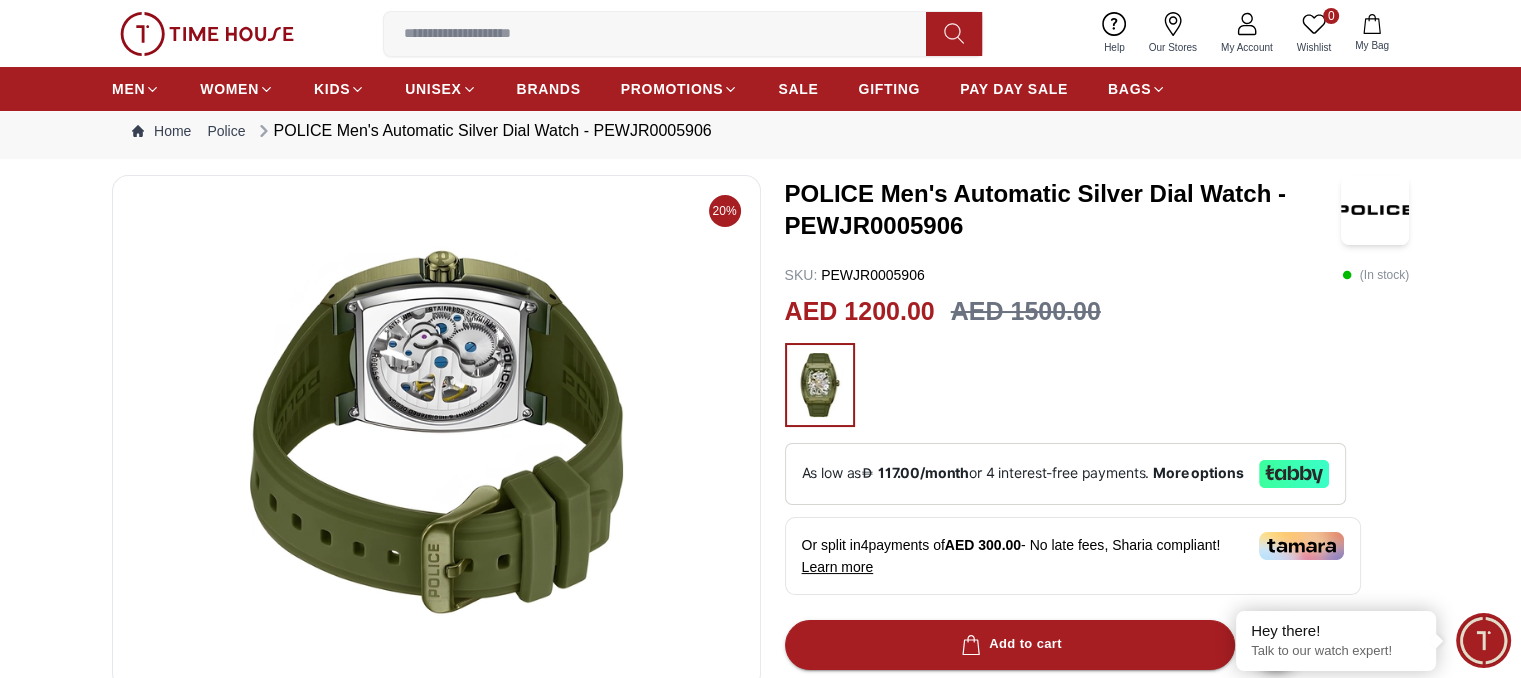 scroll, scrollTop: 600, scrollLeft: 0, axis: vertical 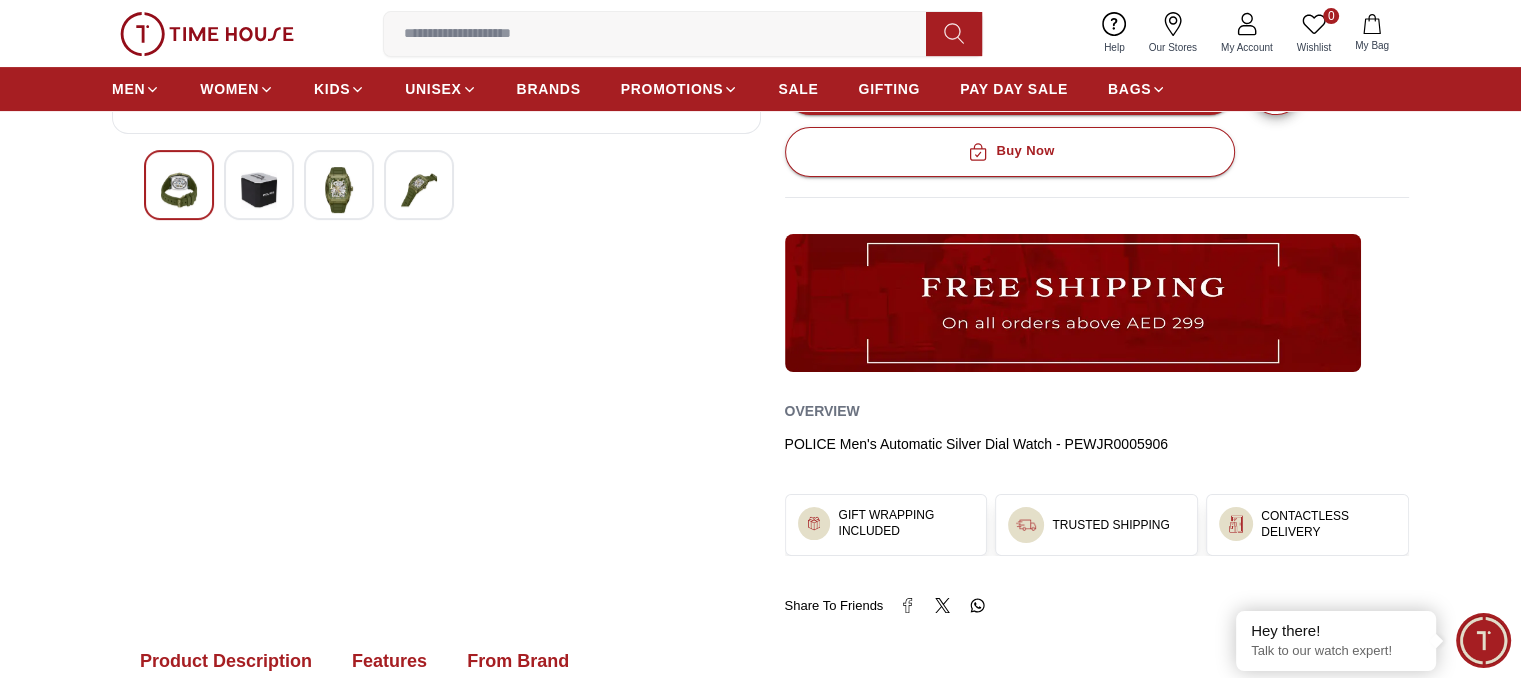 click at bounding box center [339, 190] 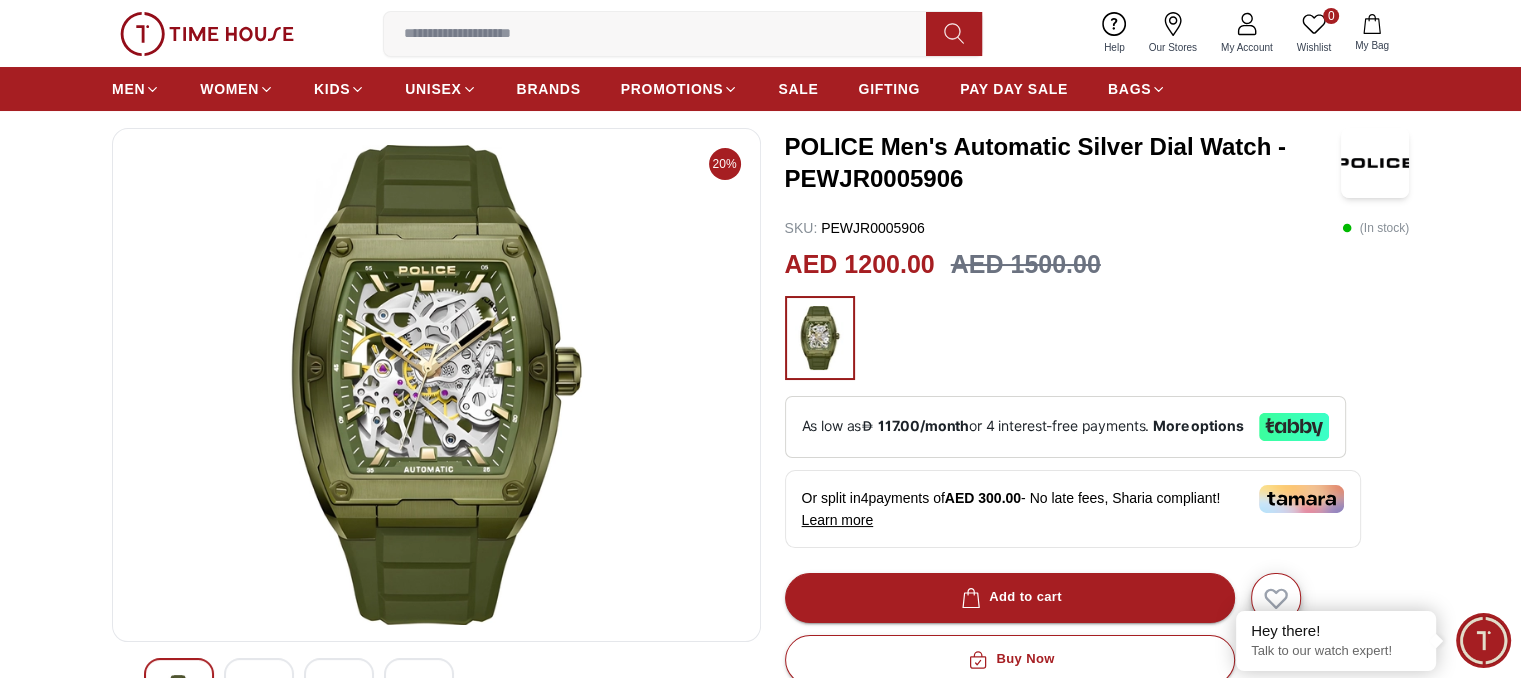 scroll, scrollTop: 100, scrollLeft: 0, axis: vertical 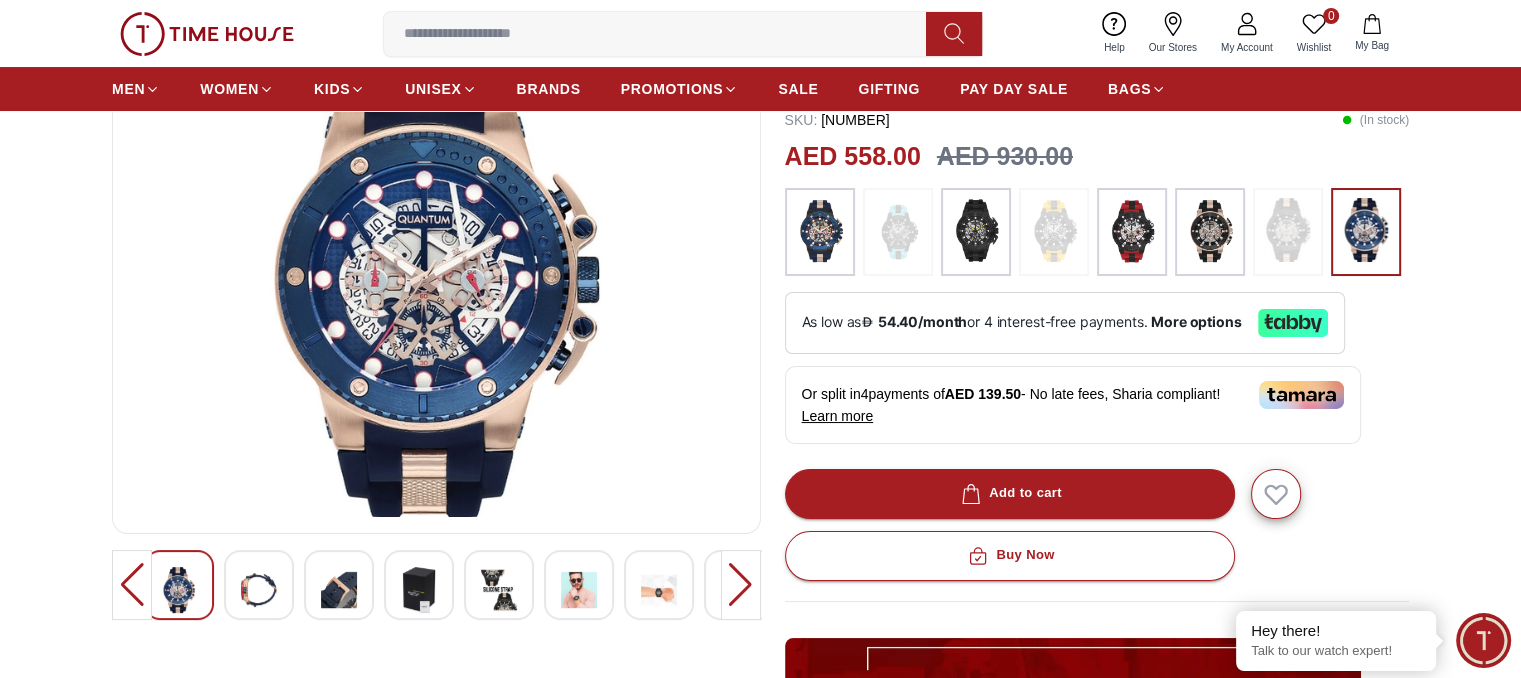 click at bounding box center (741, 585) 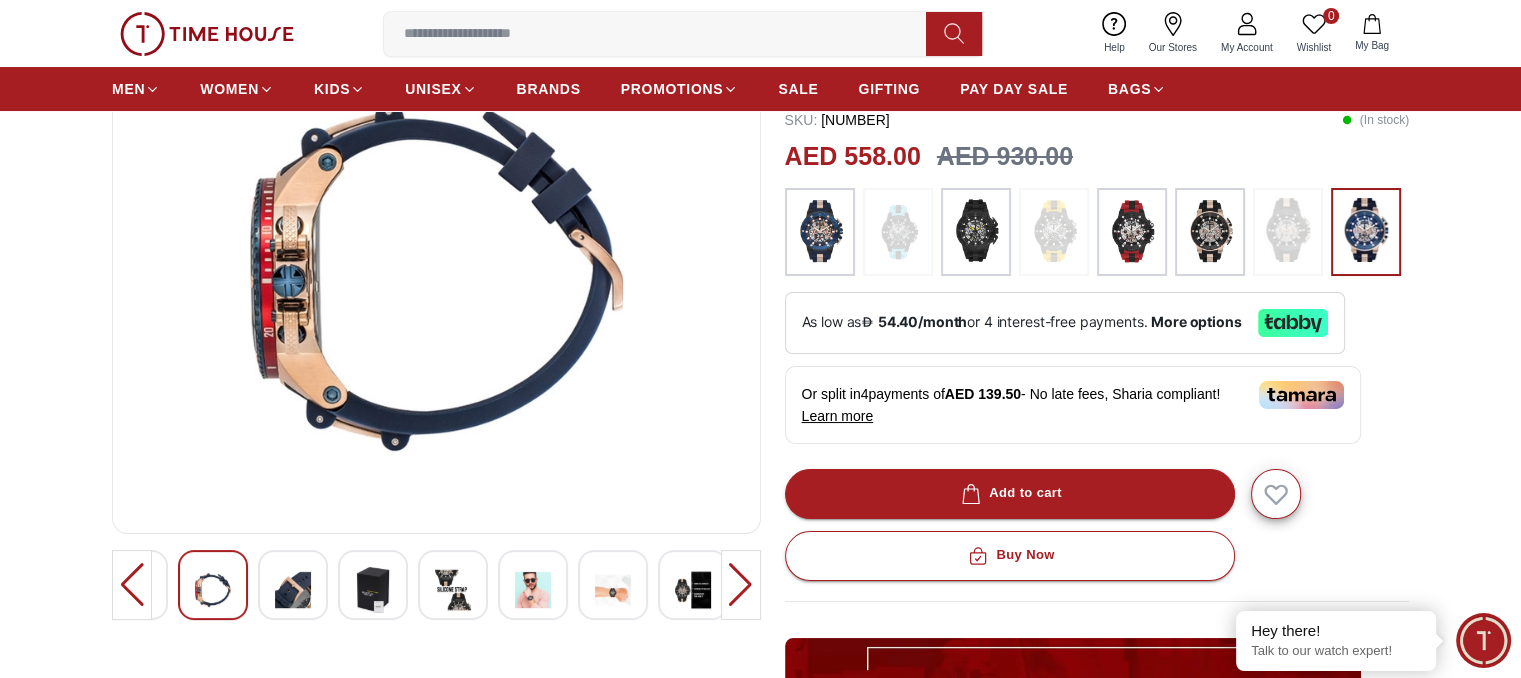 click at bounding box center (741, 585) 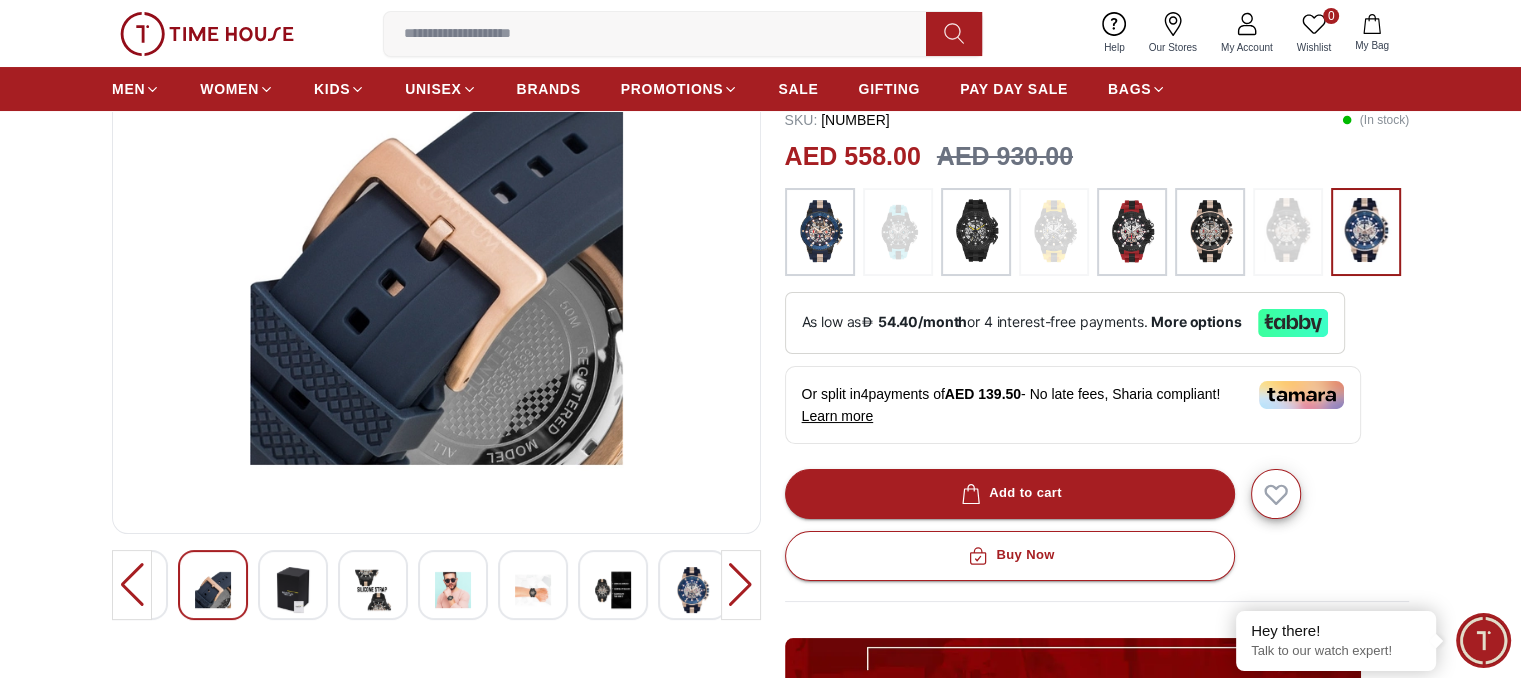 click on "40%" at bounding box center [436, 529] 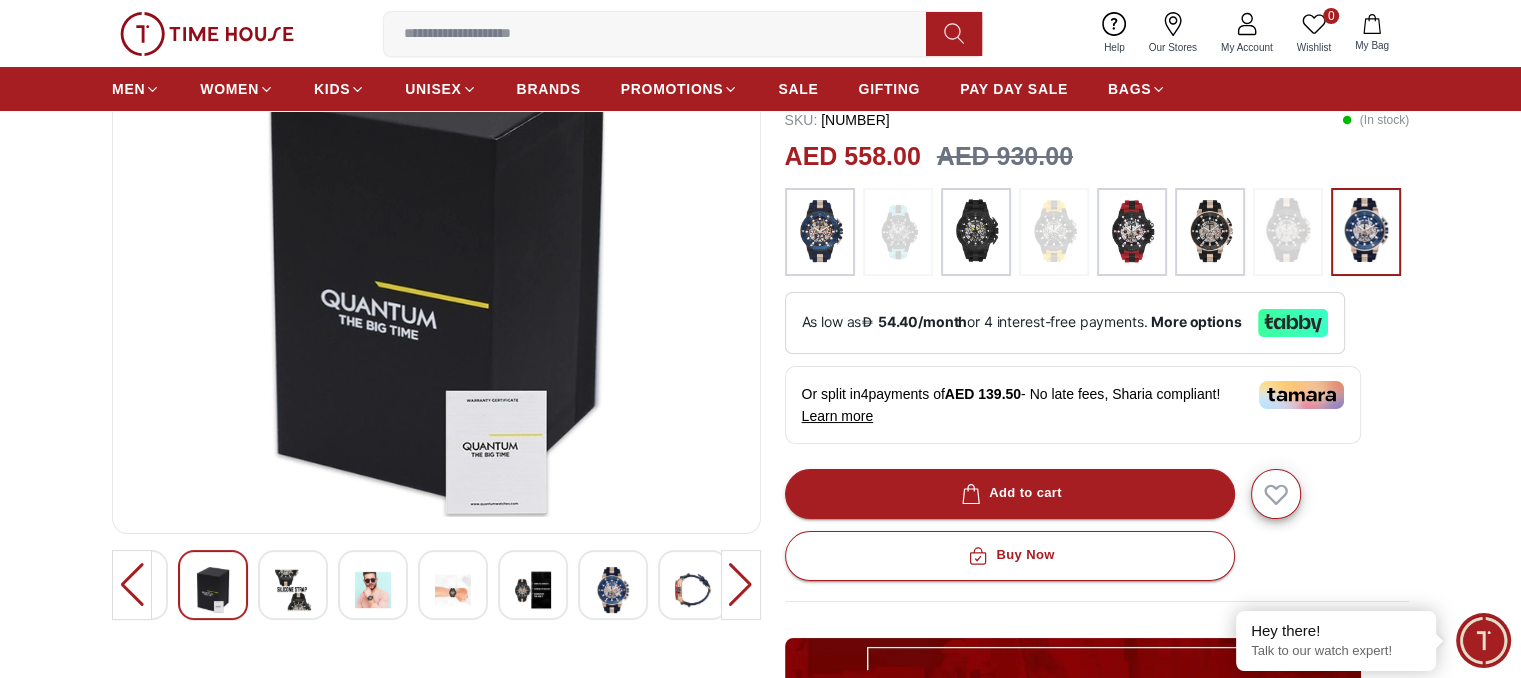 click at bounding box center [741, 585] 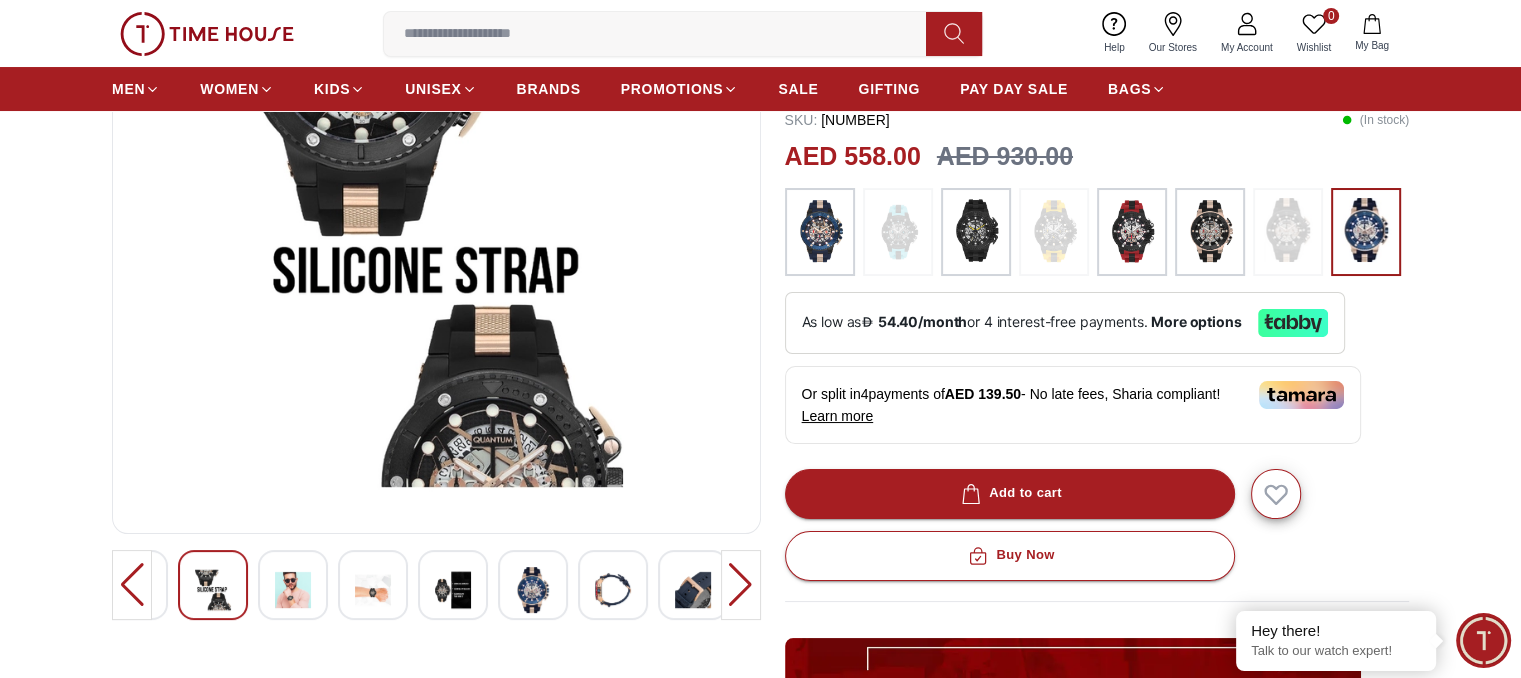 click at bounding box center (741, 585) 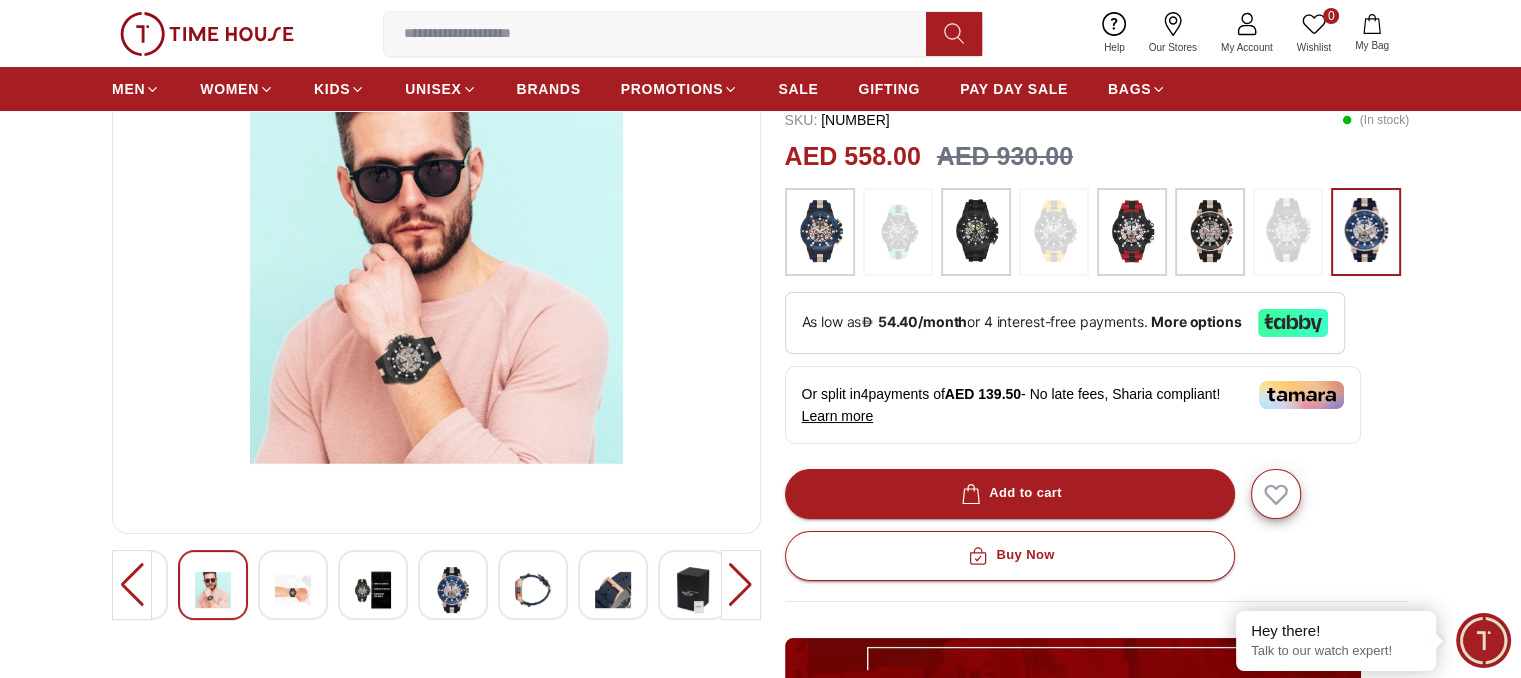click at bounding box center (741, 585) 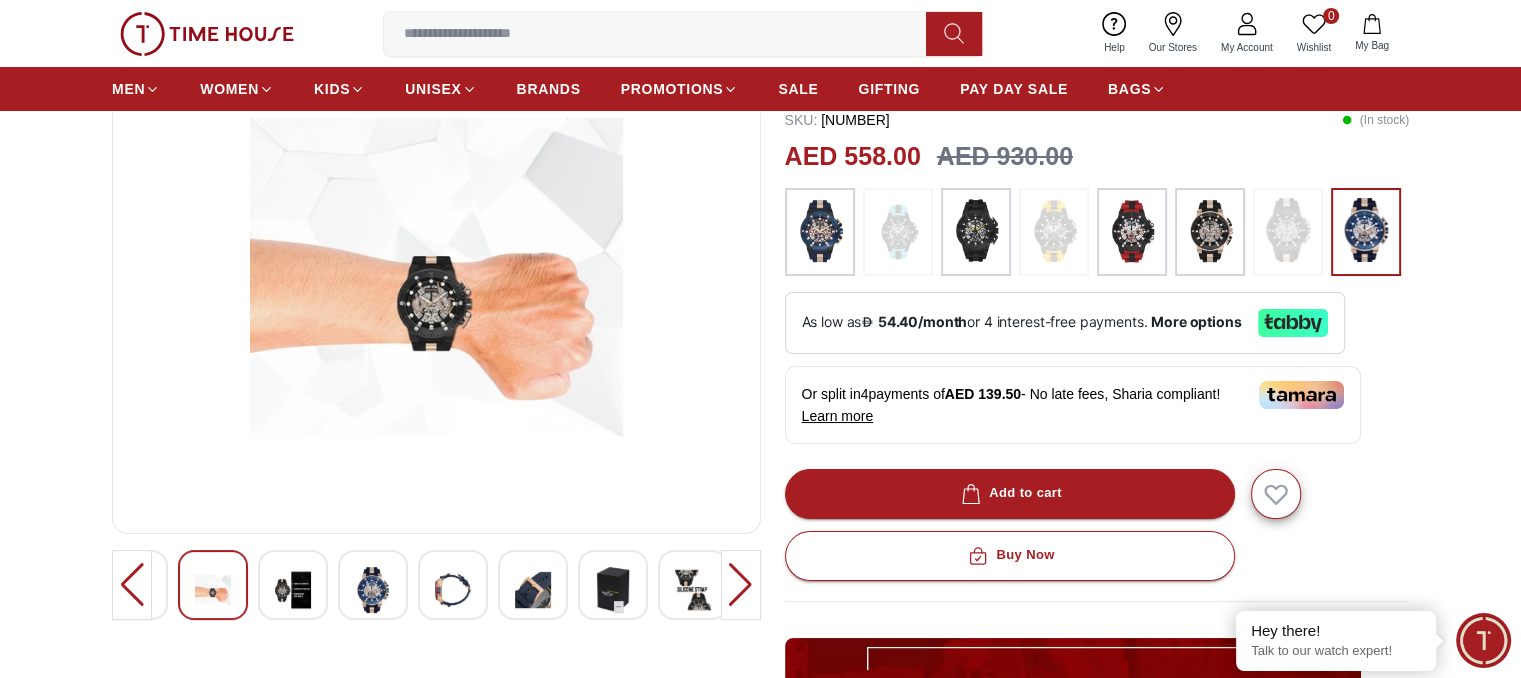 click at bounding box center [741, 585] 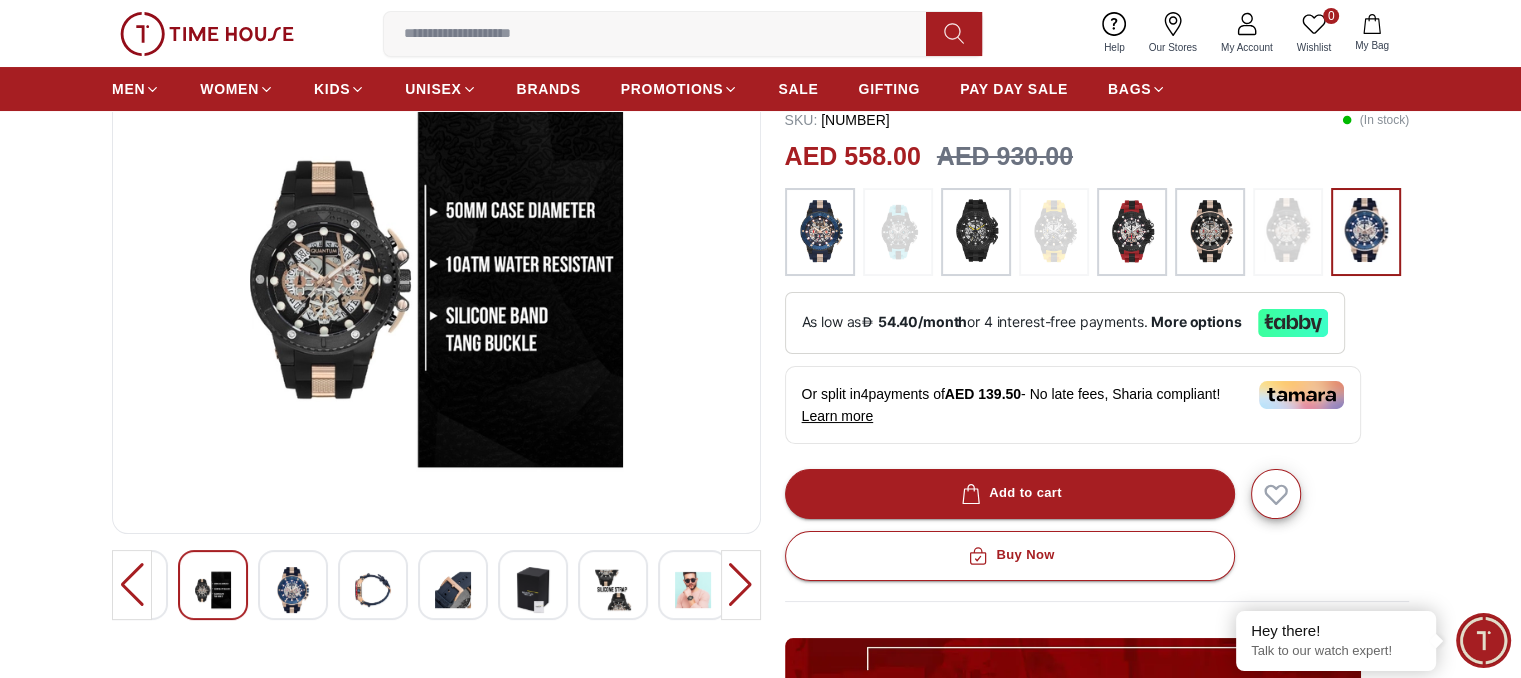 click at bounding box center [741, 585] 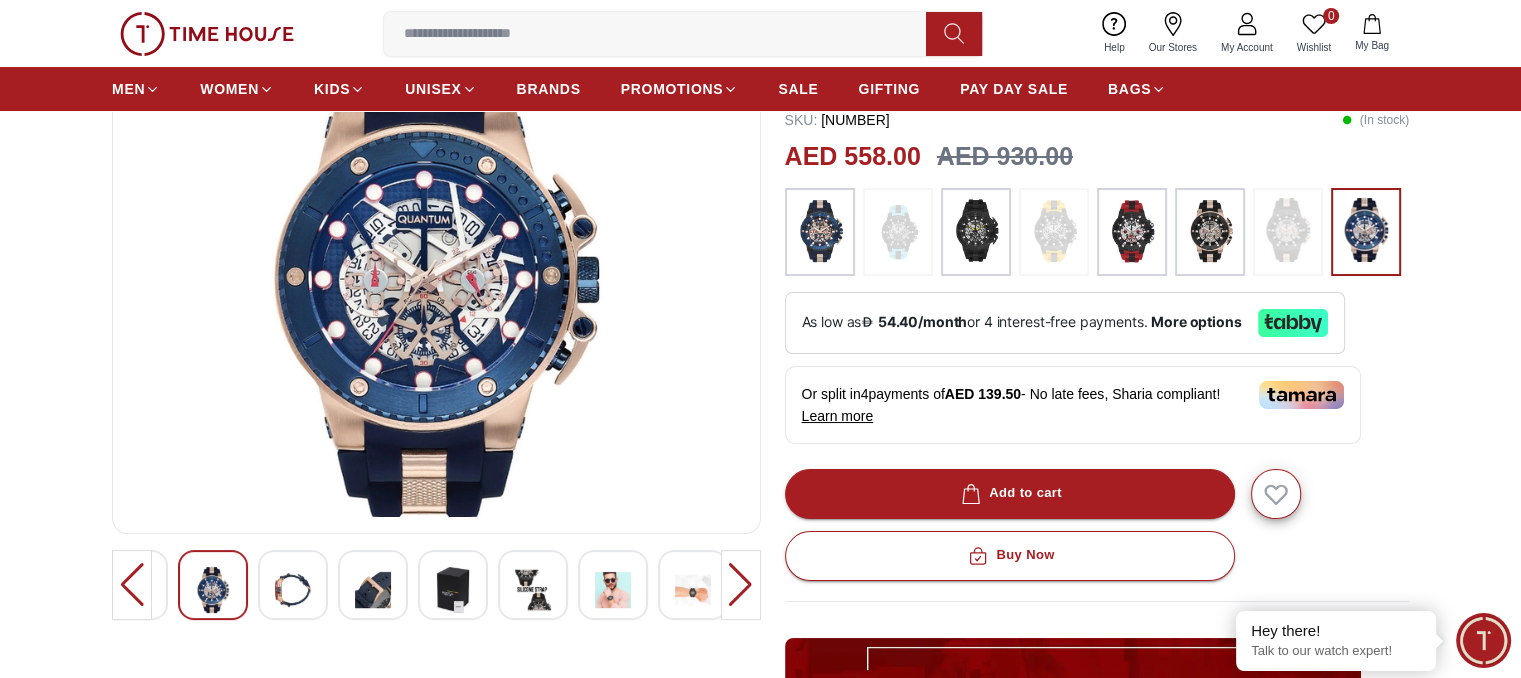 click at bounding box center [741, 585] 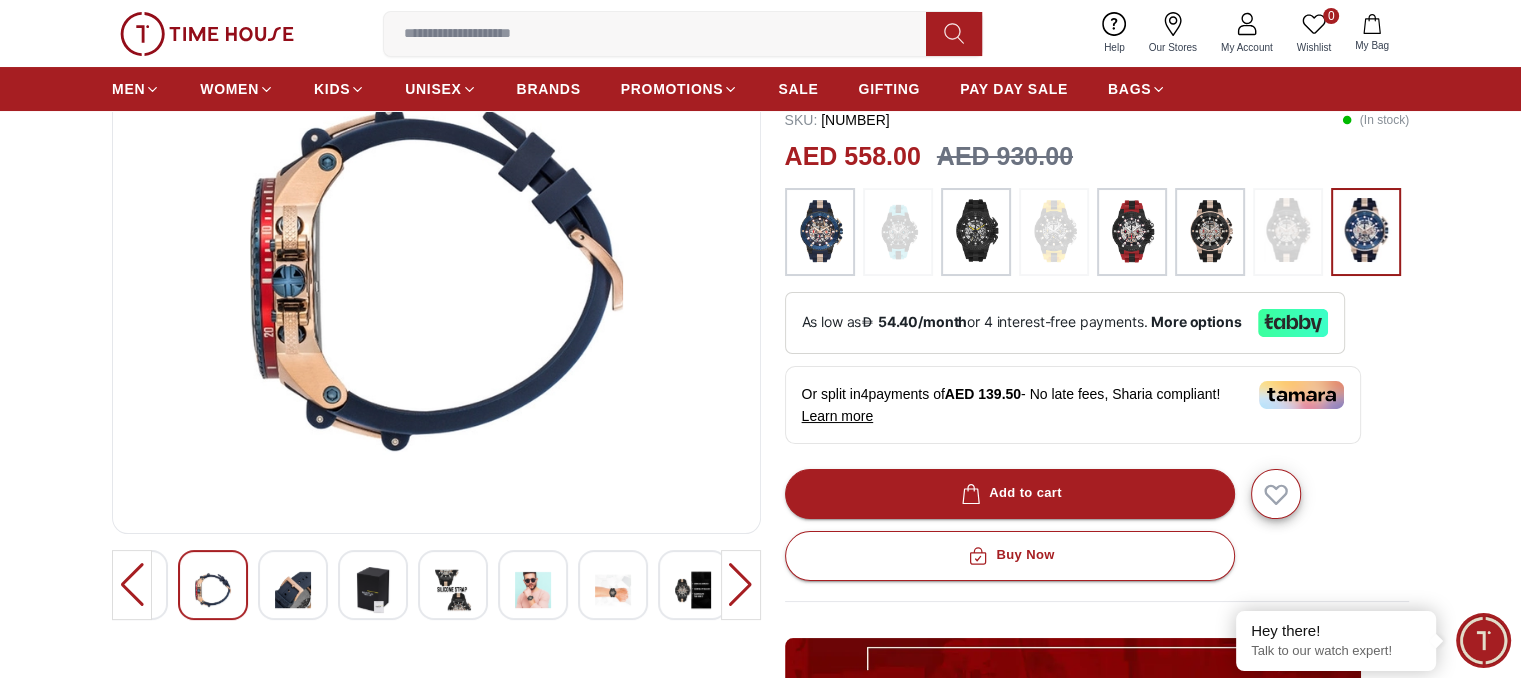 click at bounding box center [741, 585] 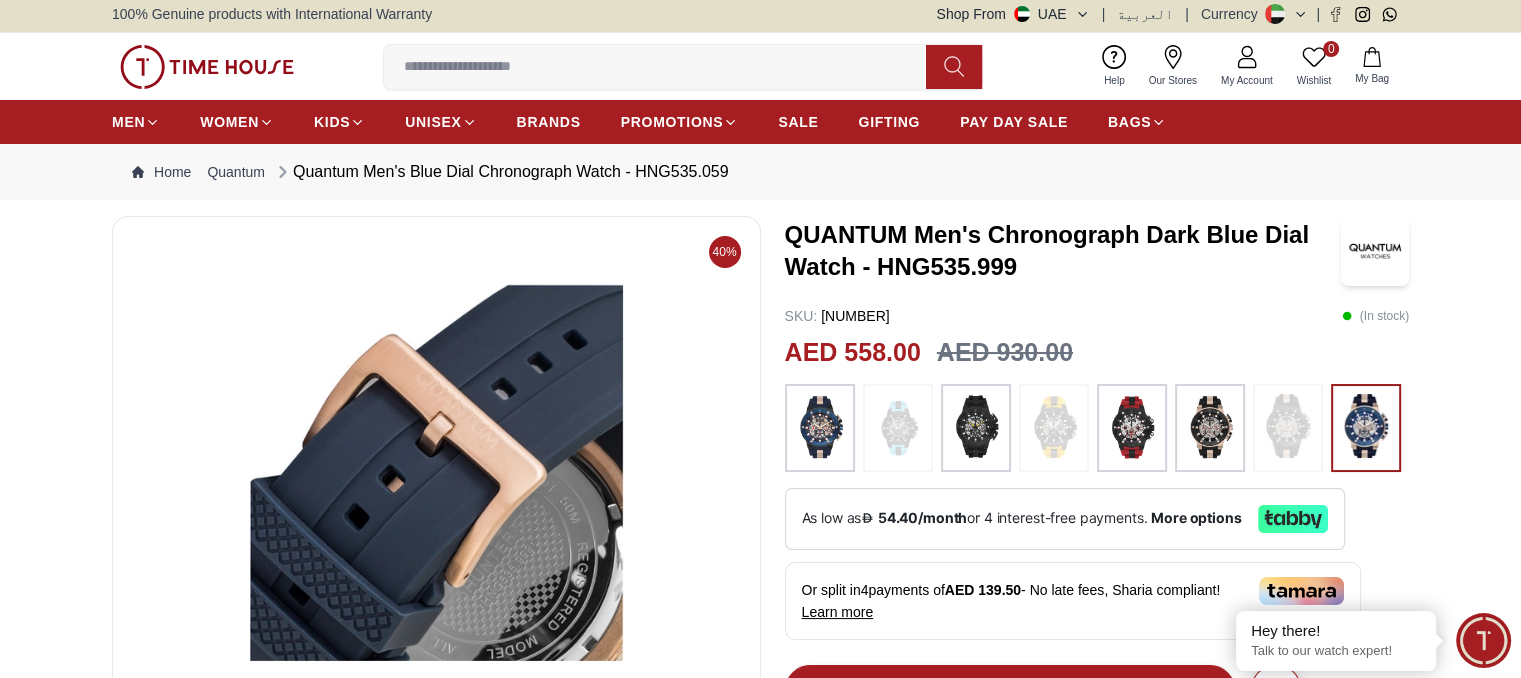 scroll, scrollTop: 0, scrollLeft: 0, axis: both 